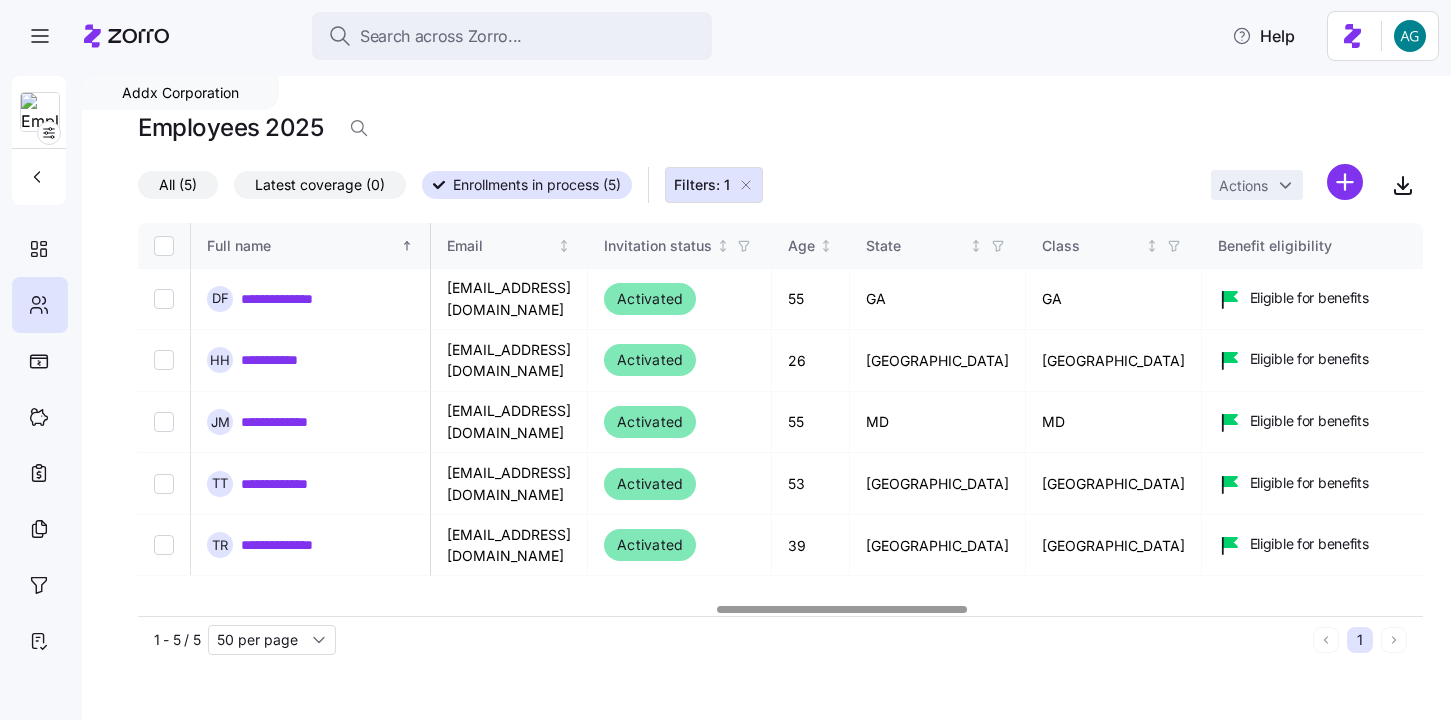 scroll, scrollTop: 0, scrollLeft: 0, axis: both 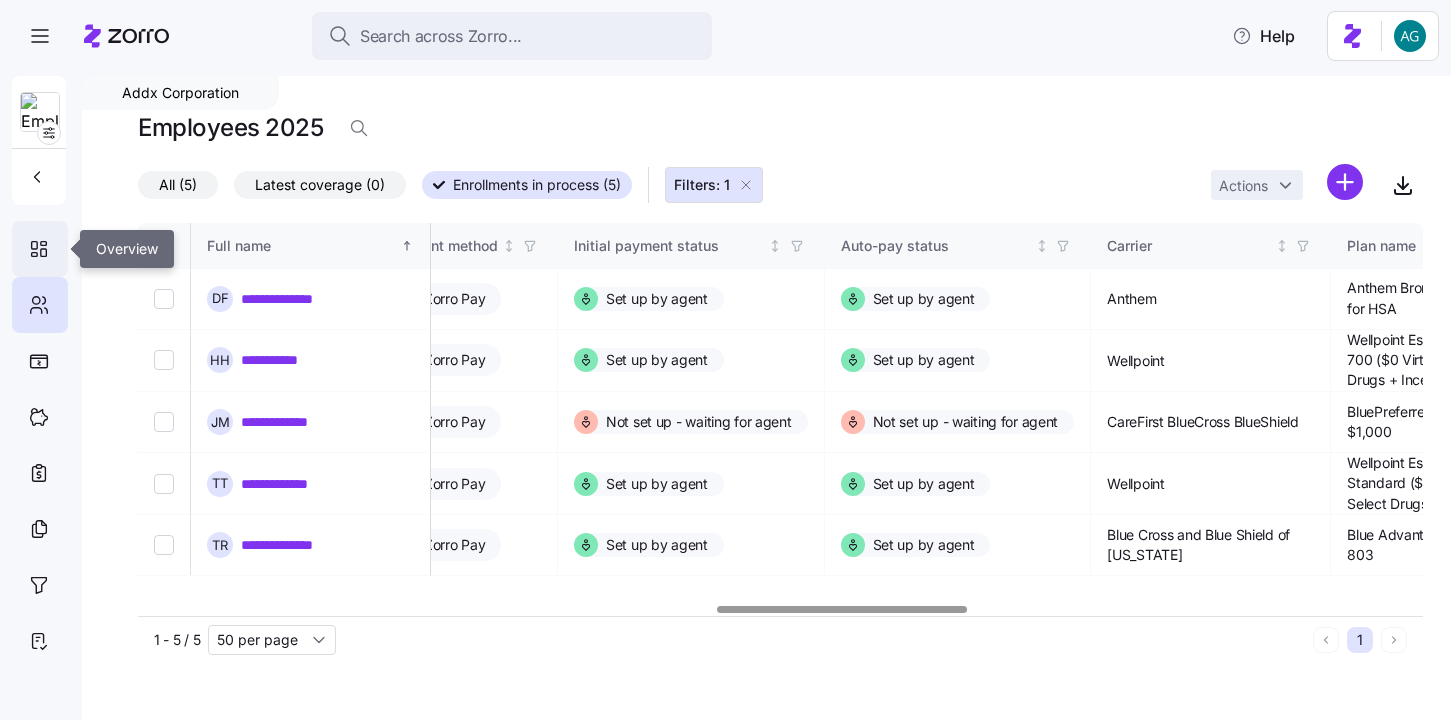 click 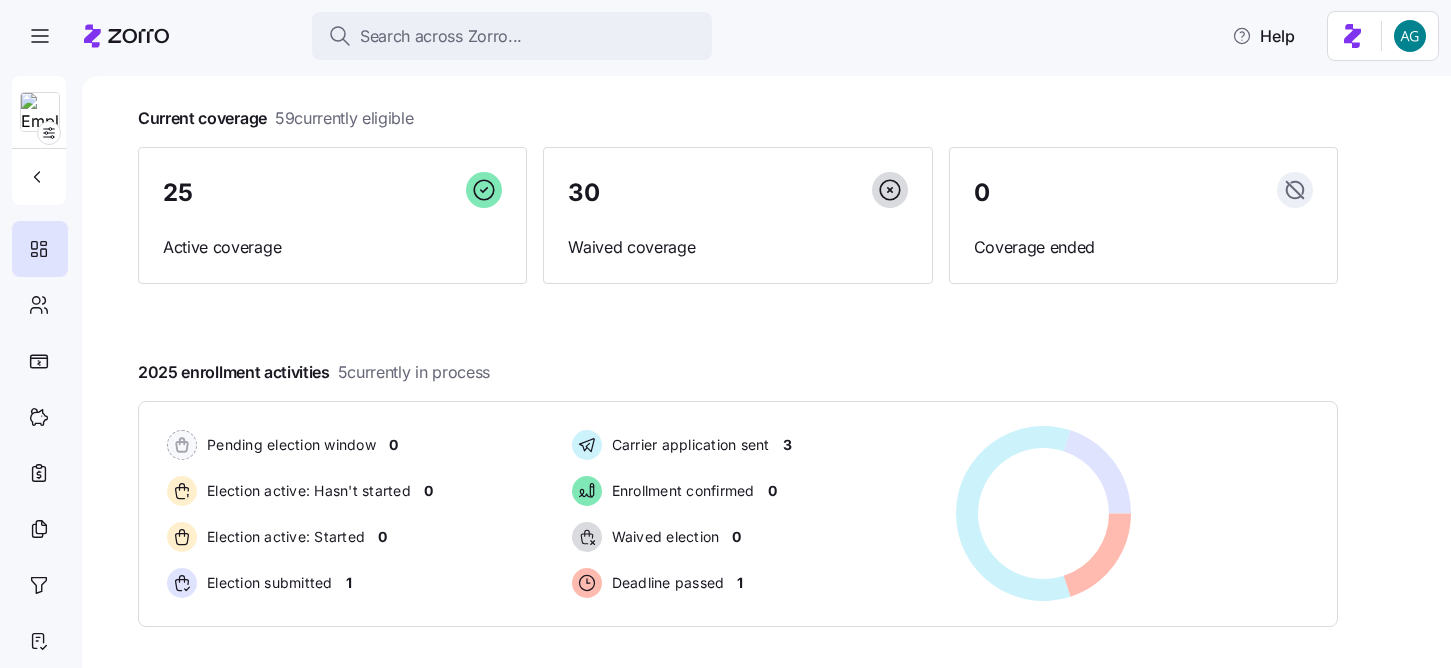 scroll, scrollTop: 113, scrollLeft: 0, axis: vertical 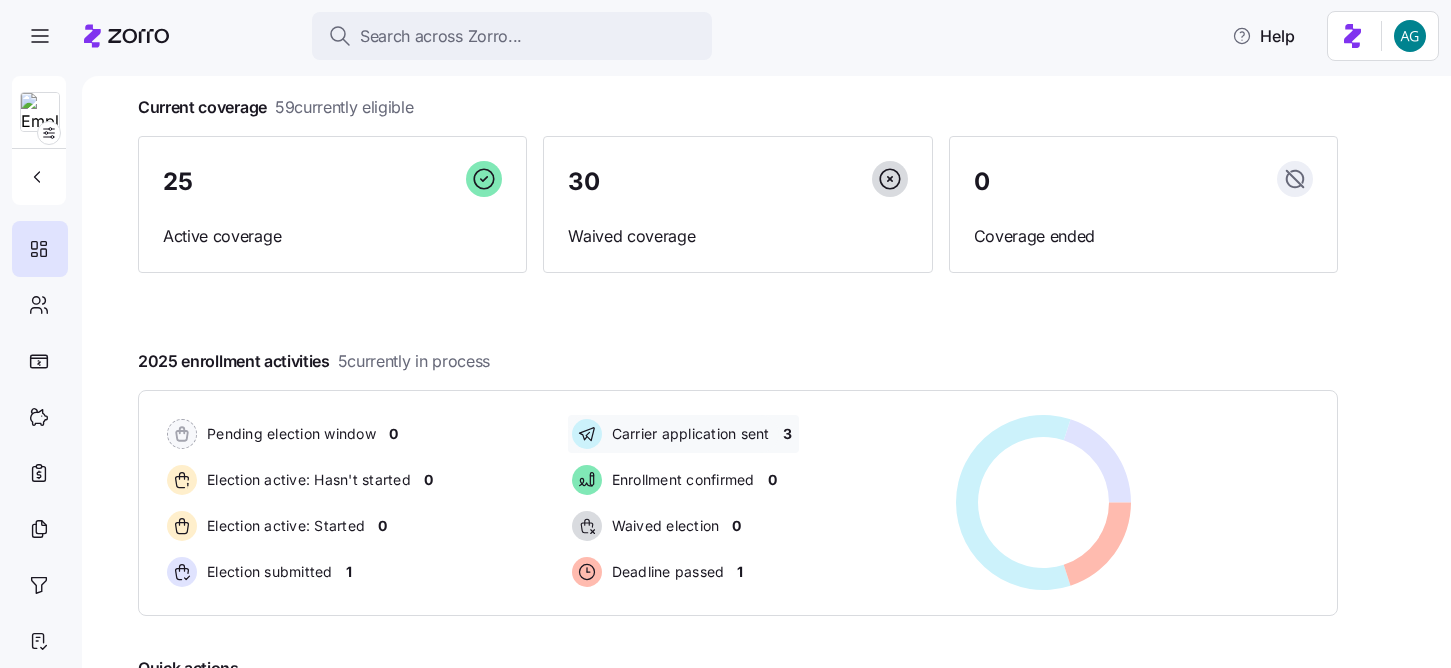 click on "3" at bounding box center [787, 434] 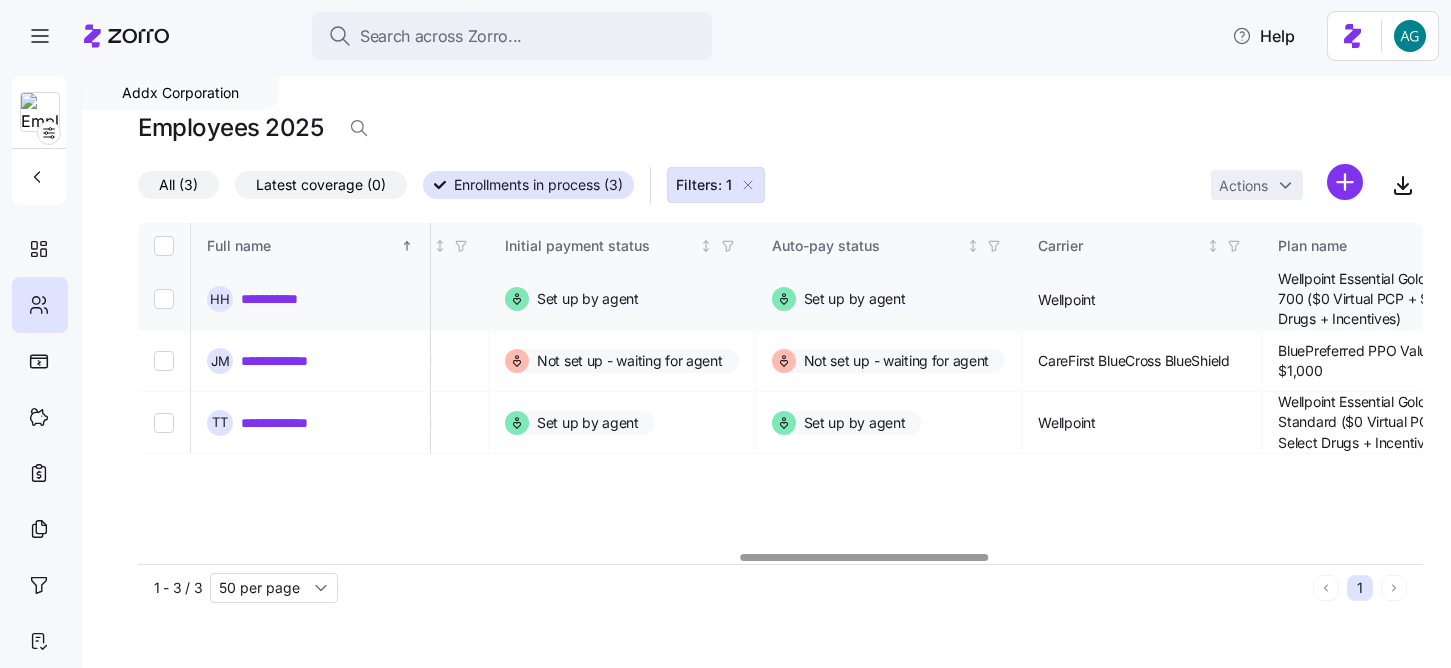 scroll, scrollTop: 0, scrollLeft: 3137, axis: horizontal 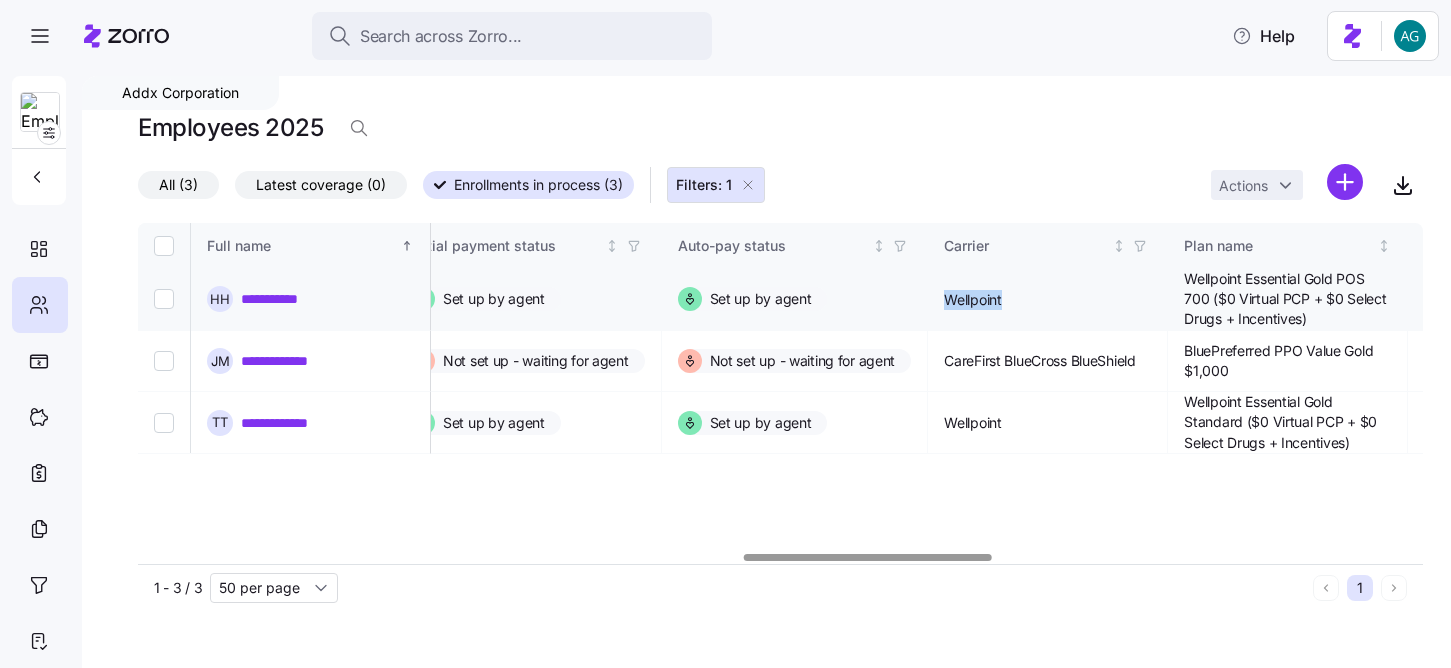drag, startPoint x: 854, startPoint y: 294, endPoint x: 917, endPoint y: 298, distance: 63.126858 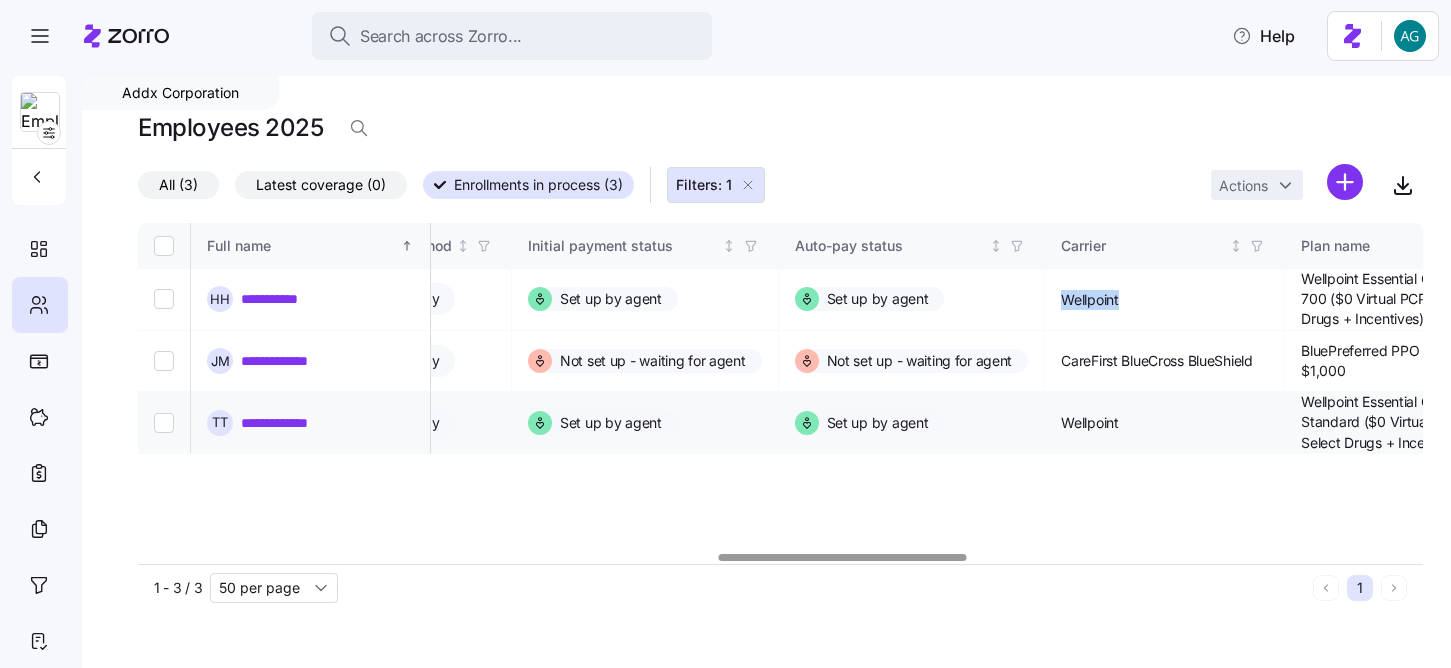 scroll, scrollTop: 0, scrollLeft: 3055, axis: horizontal 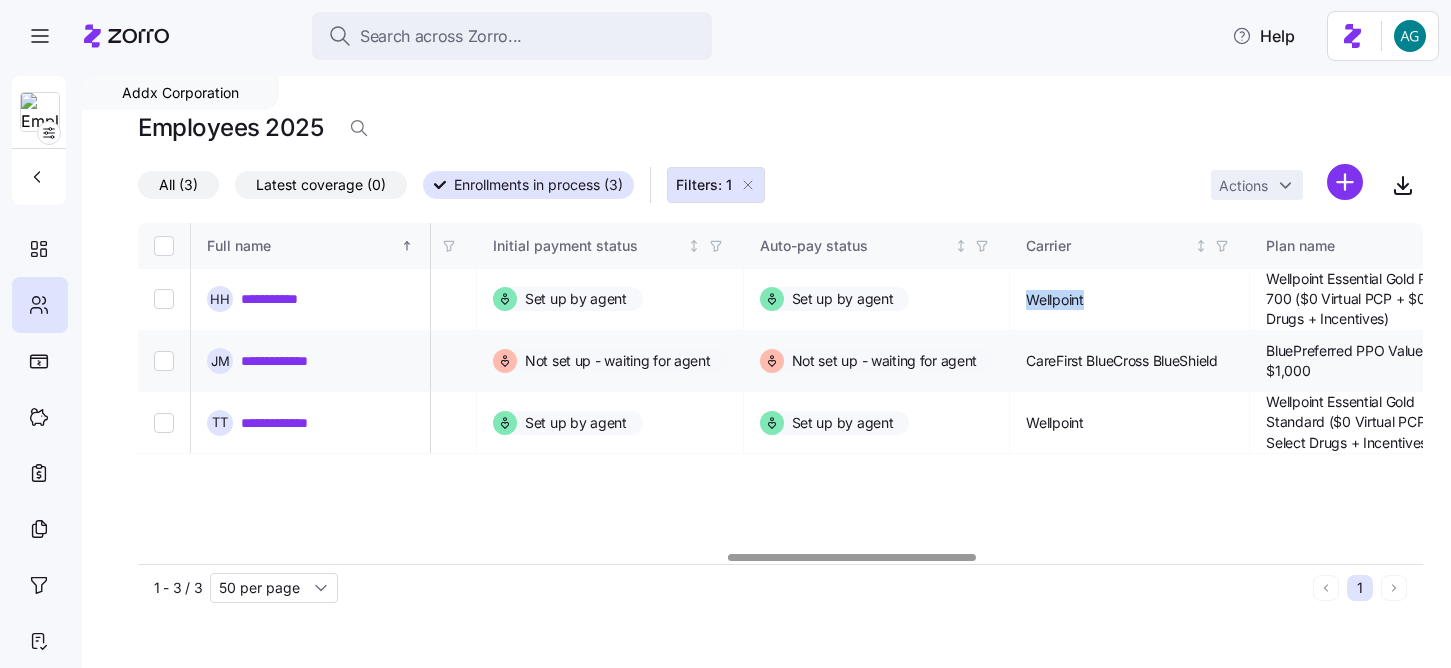 click on "**********" at bounding box center (288, 361) 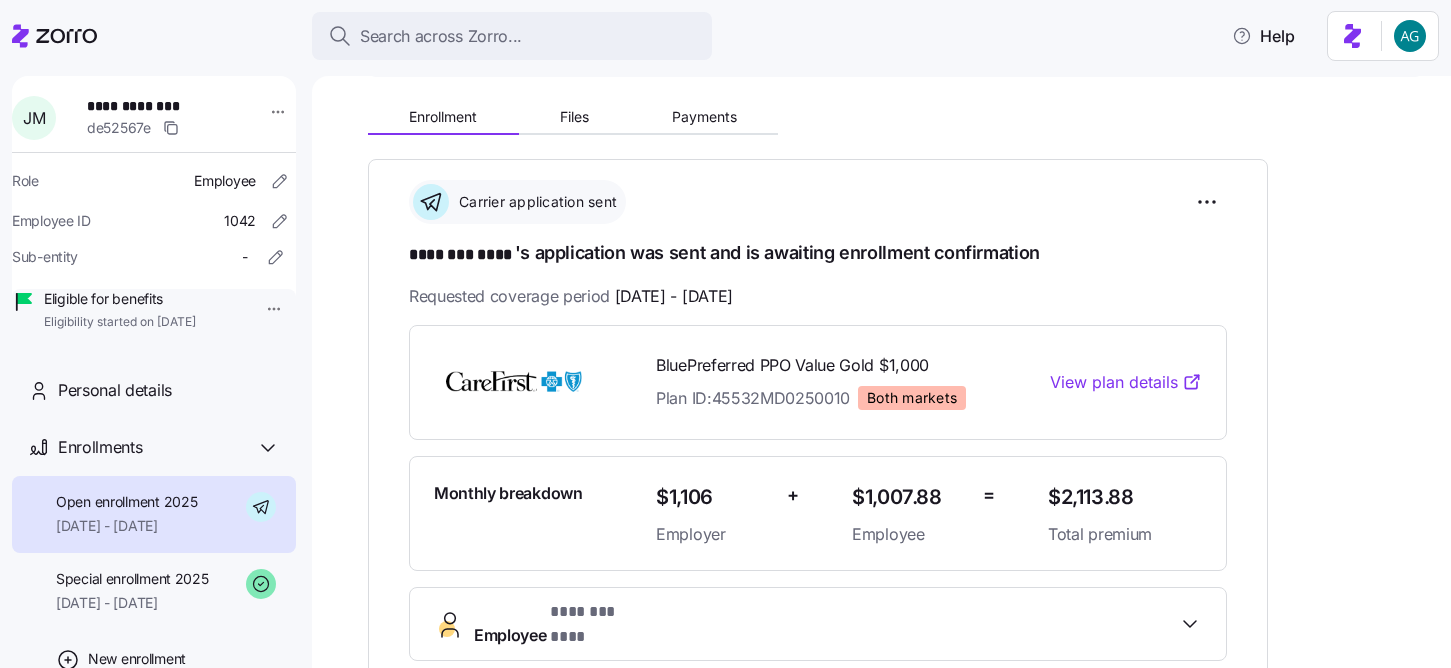 scroll, scrollTop: 198, scrollLeft: 0, axis: vertical 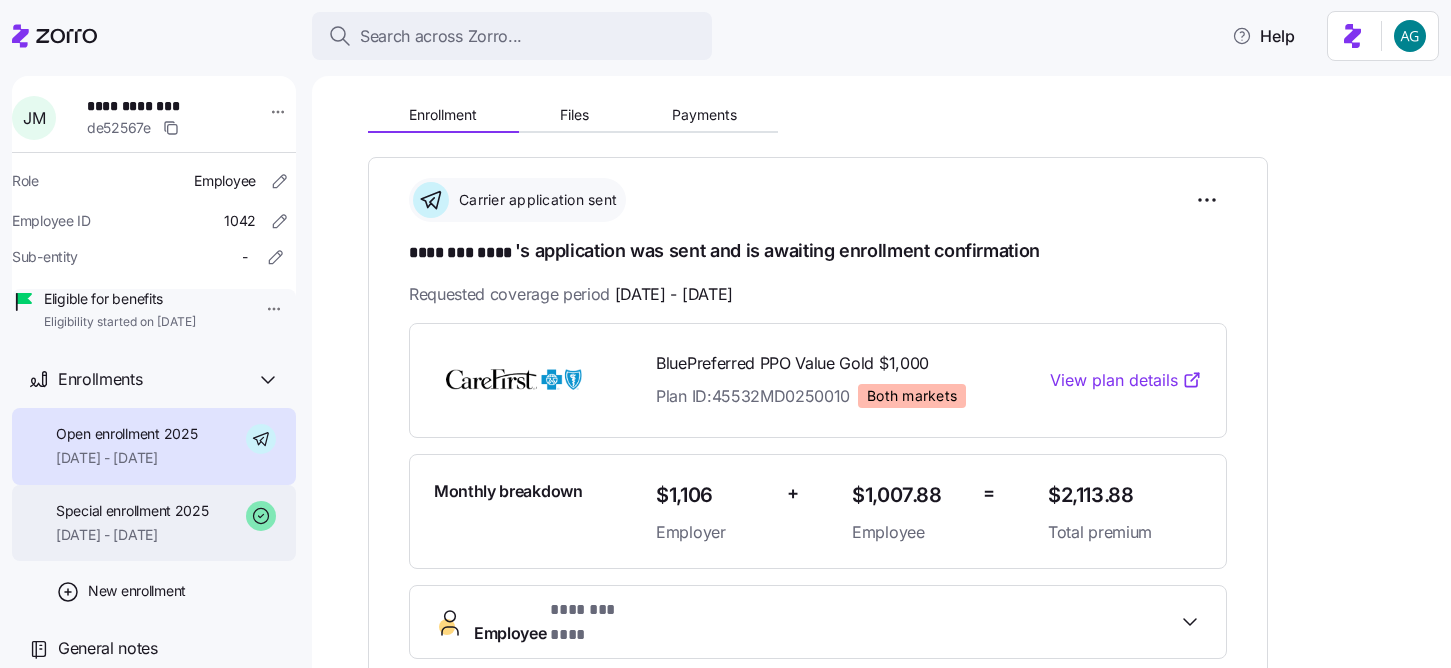 click on "07/01/2025 - 07/31/2025" at bounding box center (132, 535) 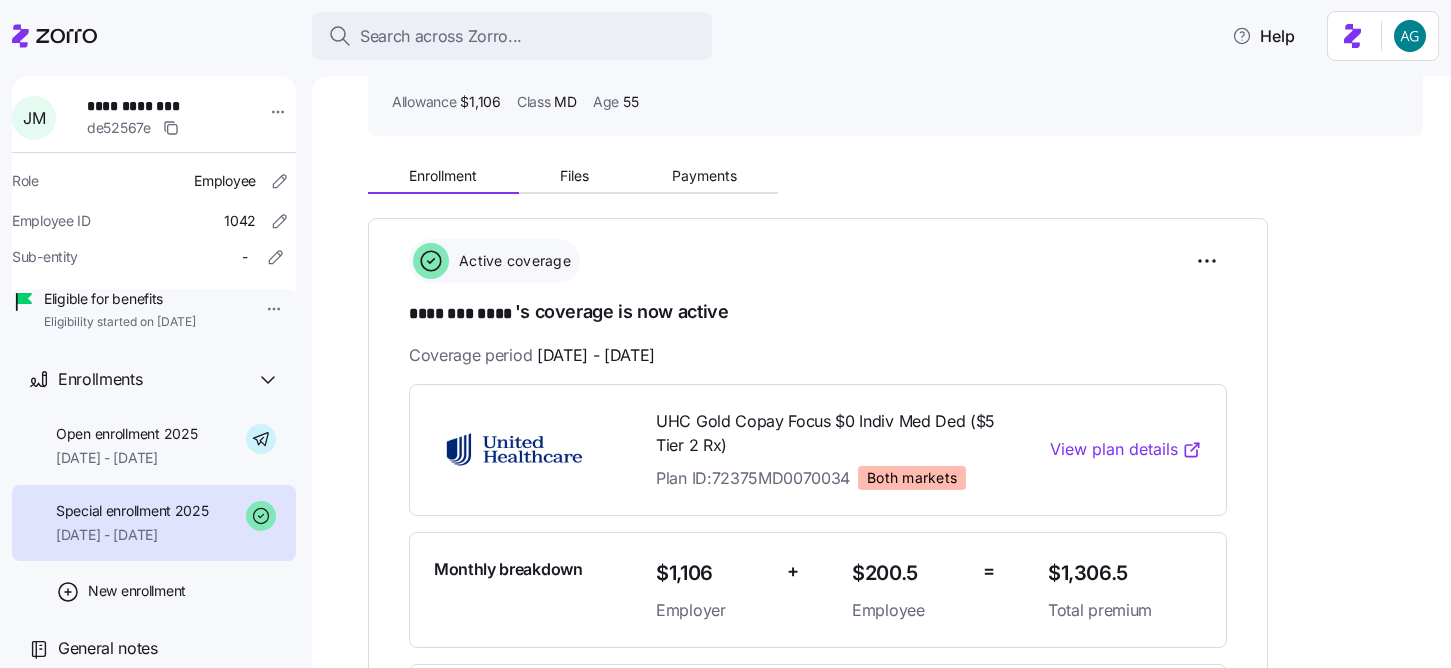 scroll, scrollTop: 135, scrollLeft: 0, axis: vertical 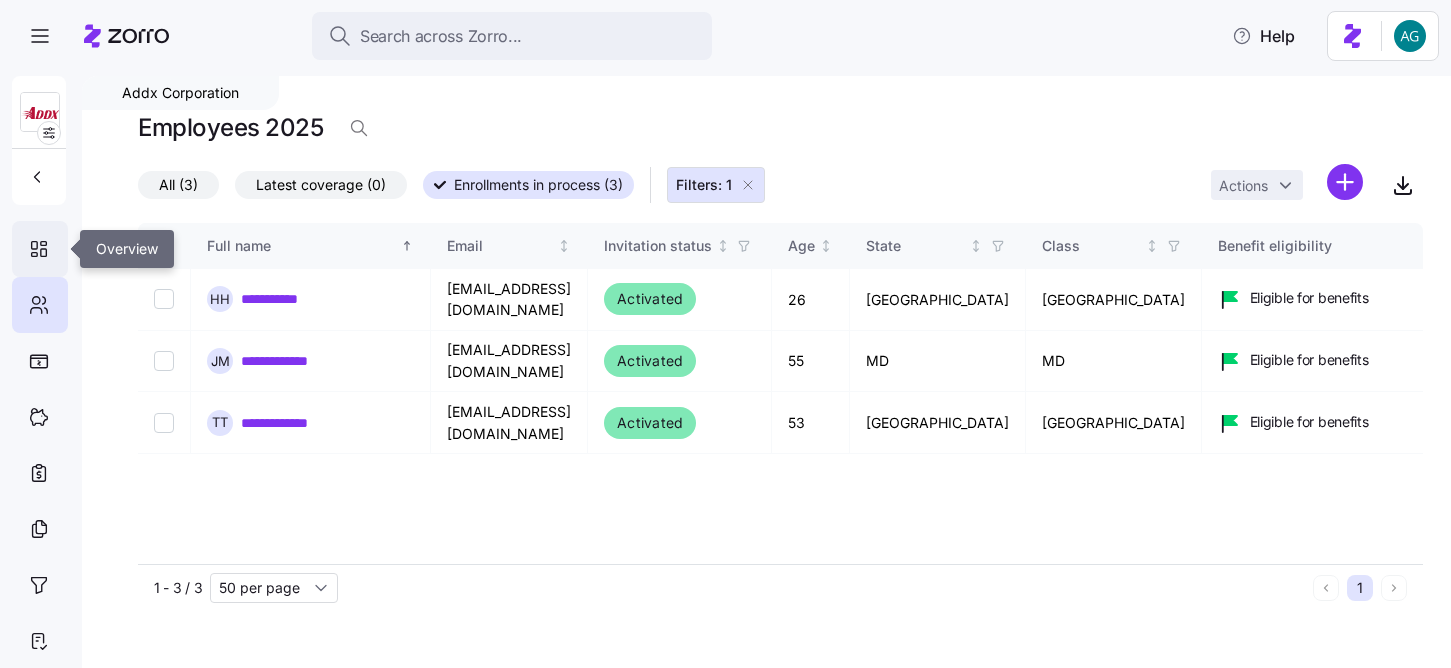 click at bounding box center [40, 249] 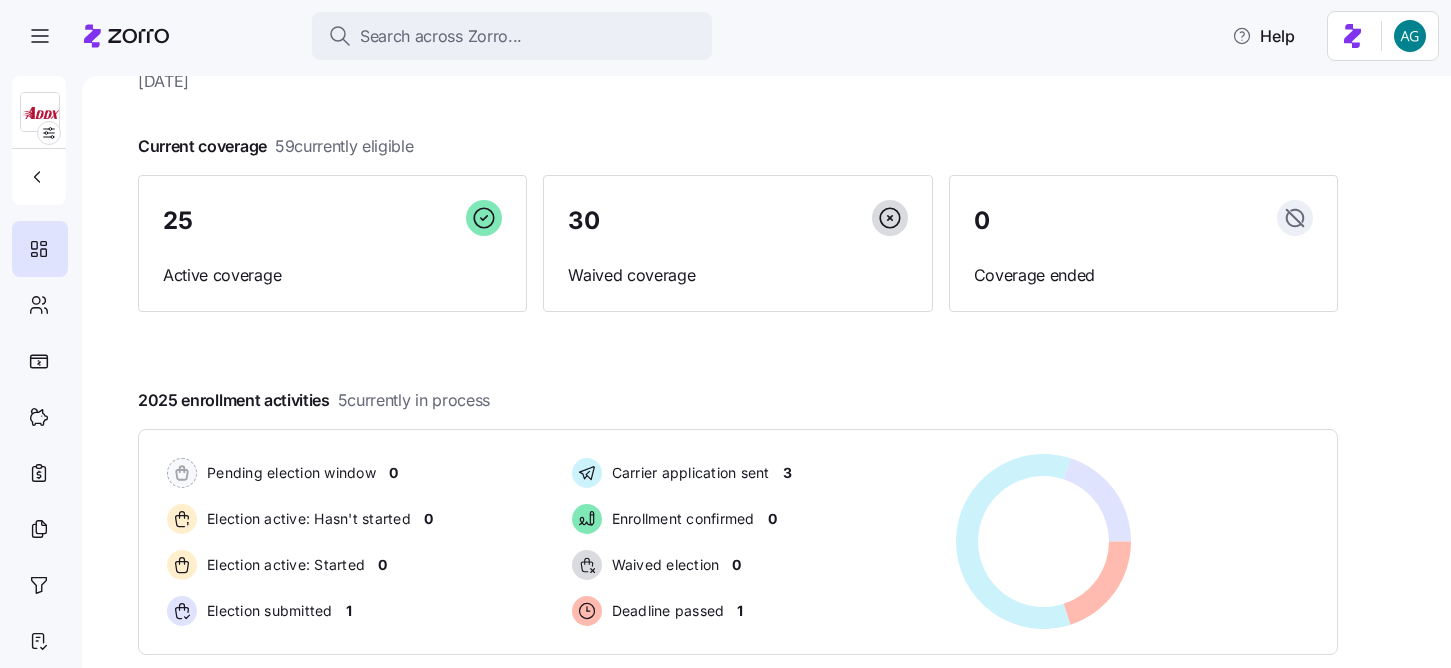 scroll, scrollTop: 58, scrollLeft: 0, axis: vertical 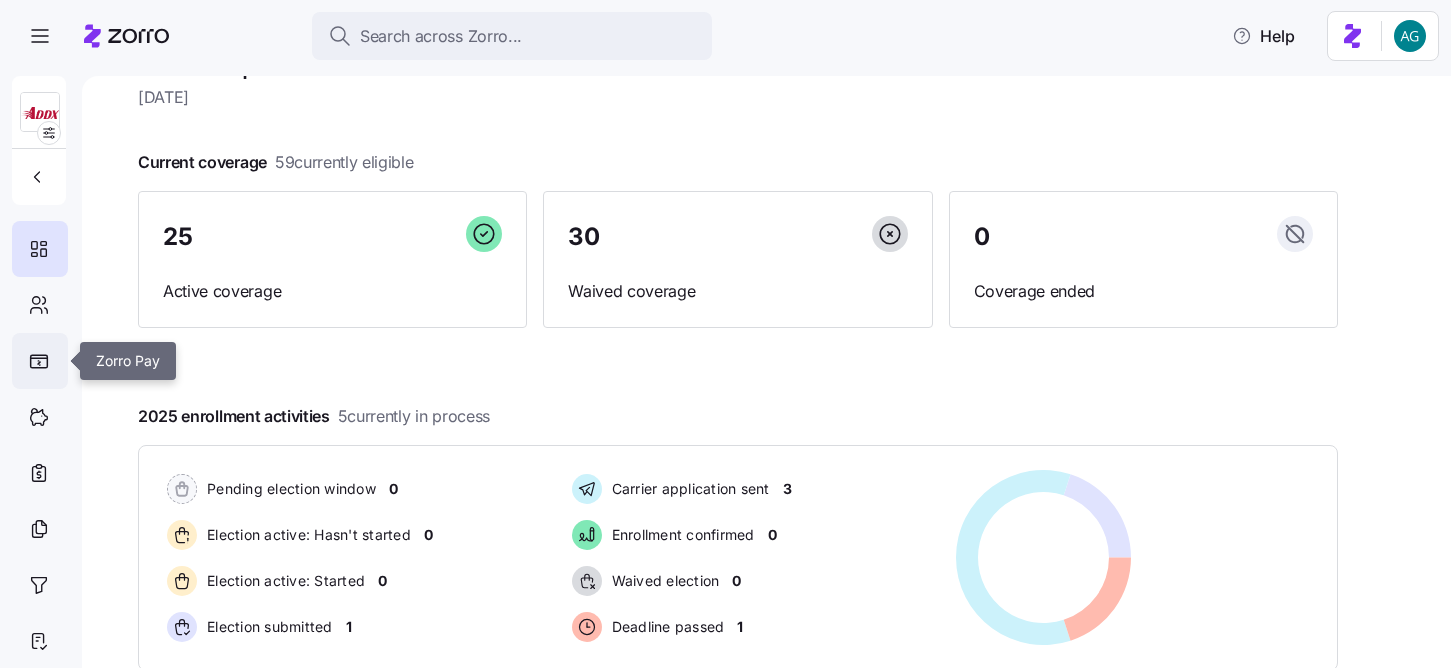 click at bounding box center [40, 361] 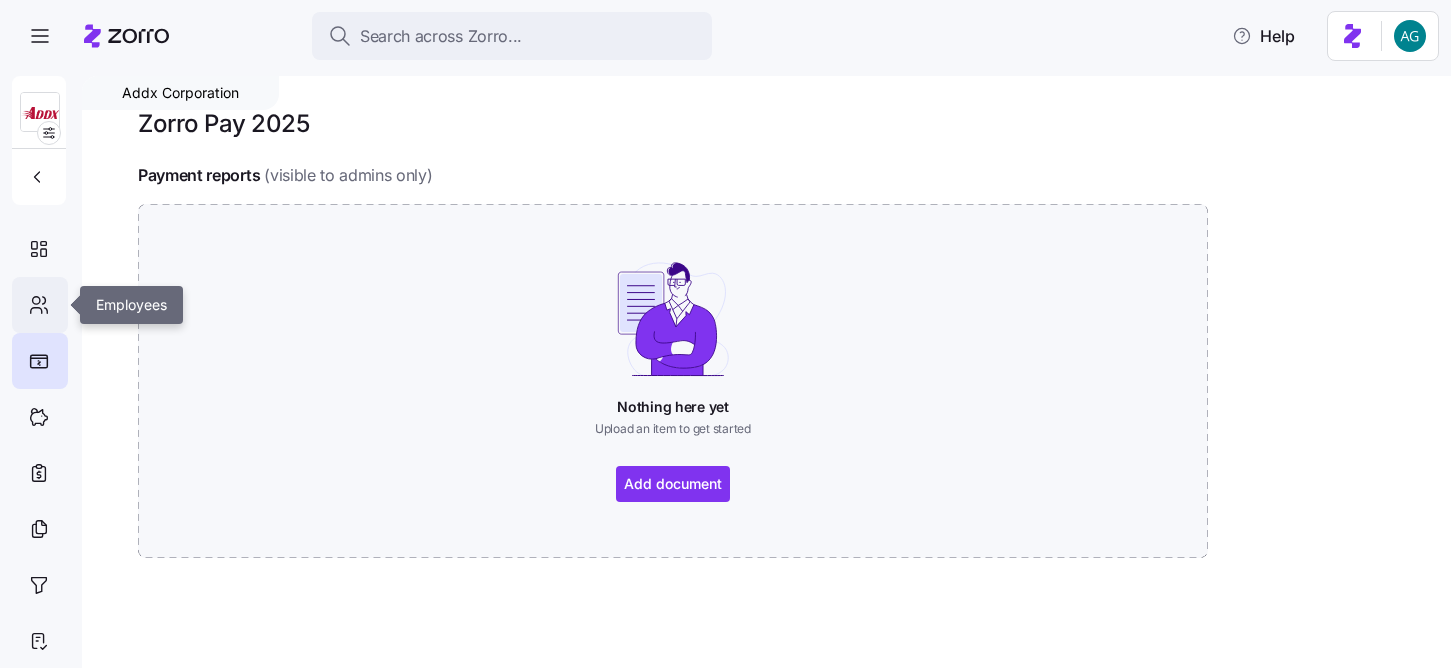 click 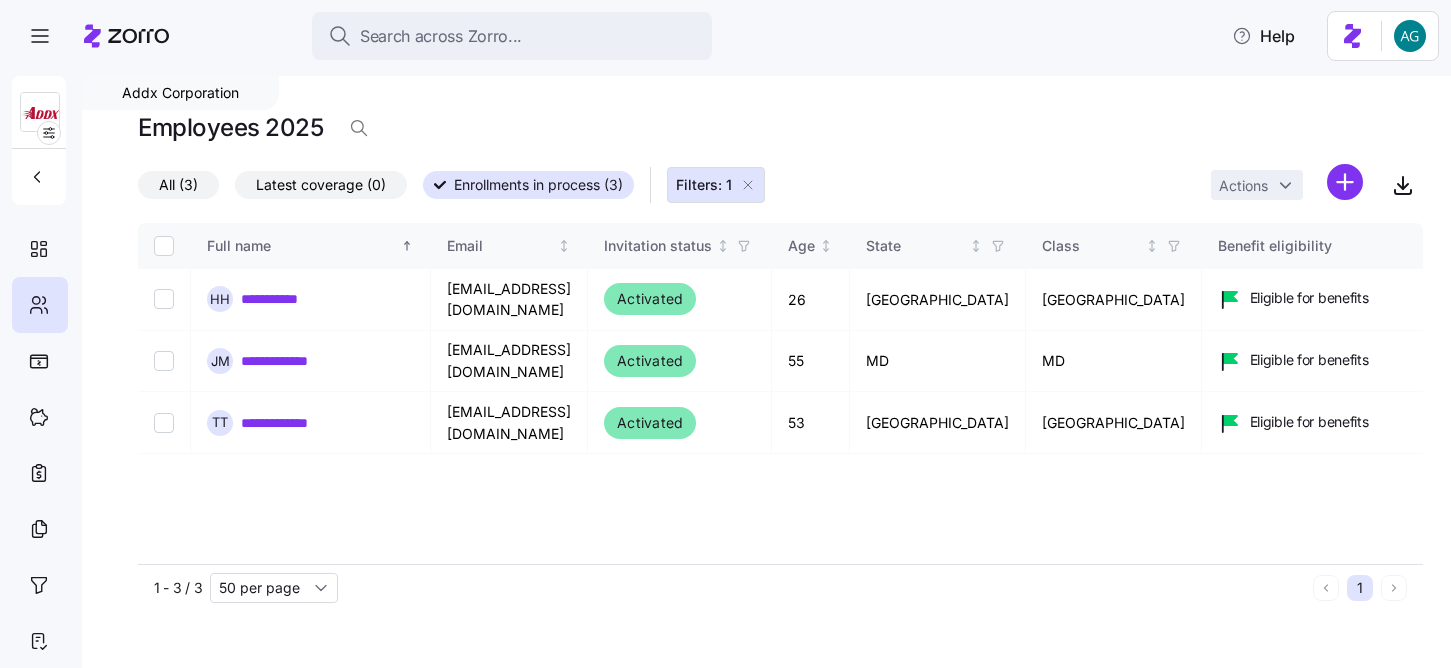 click 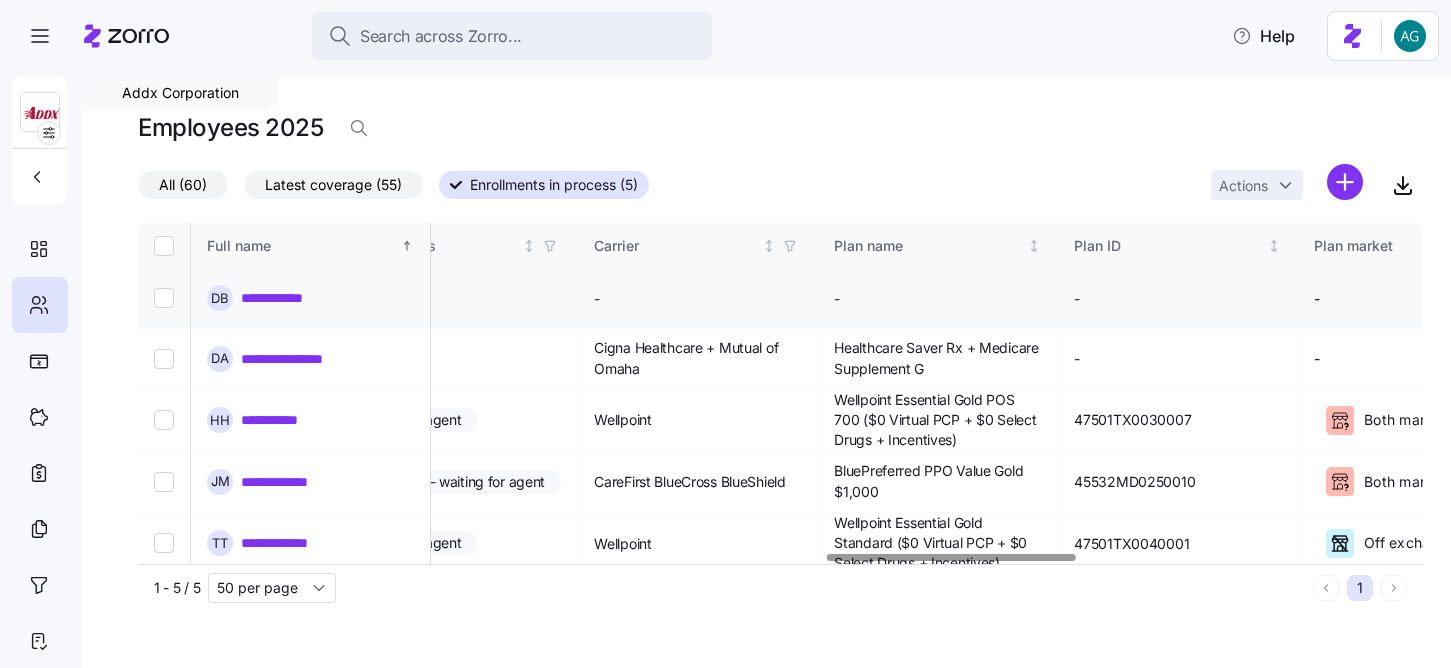 scroll, scrollTop: 0, scrollLeft: 3851, axis: horizontal 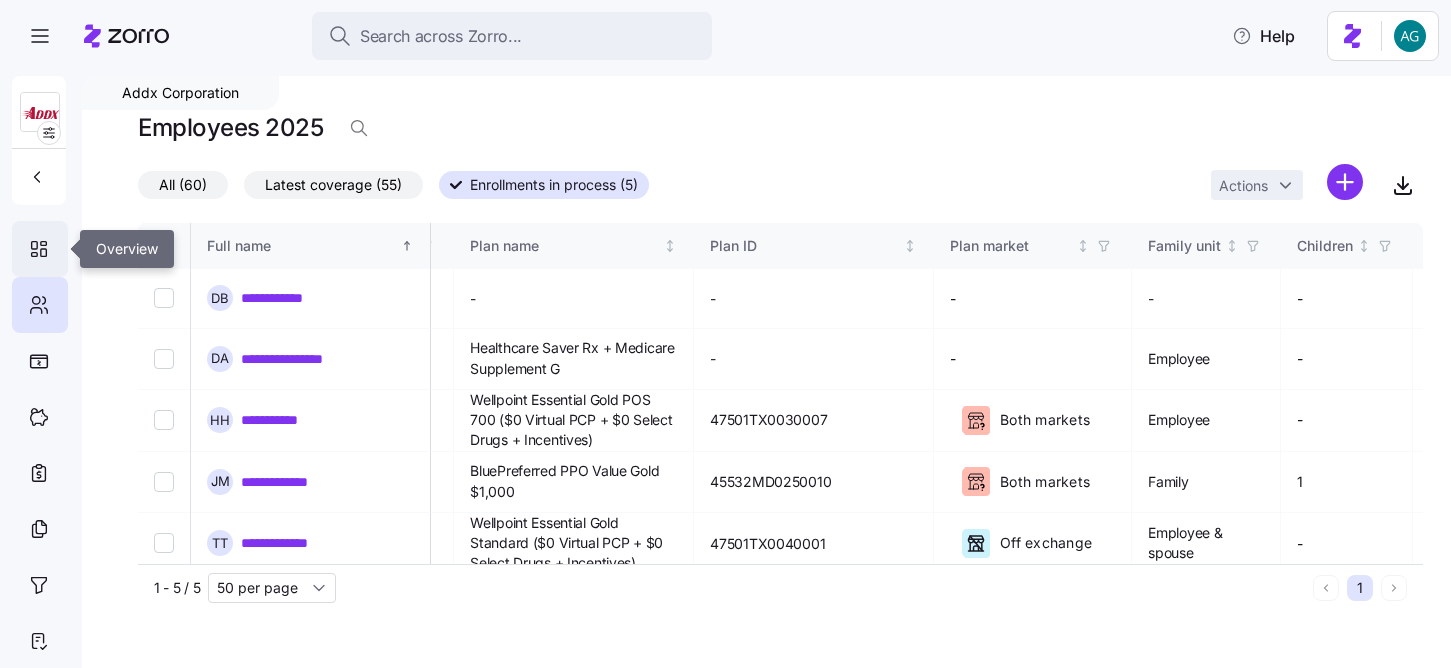 click 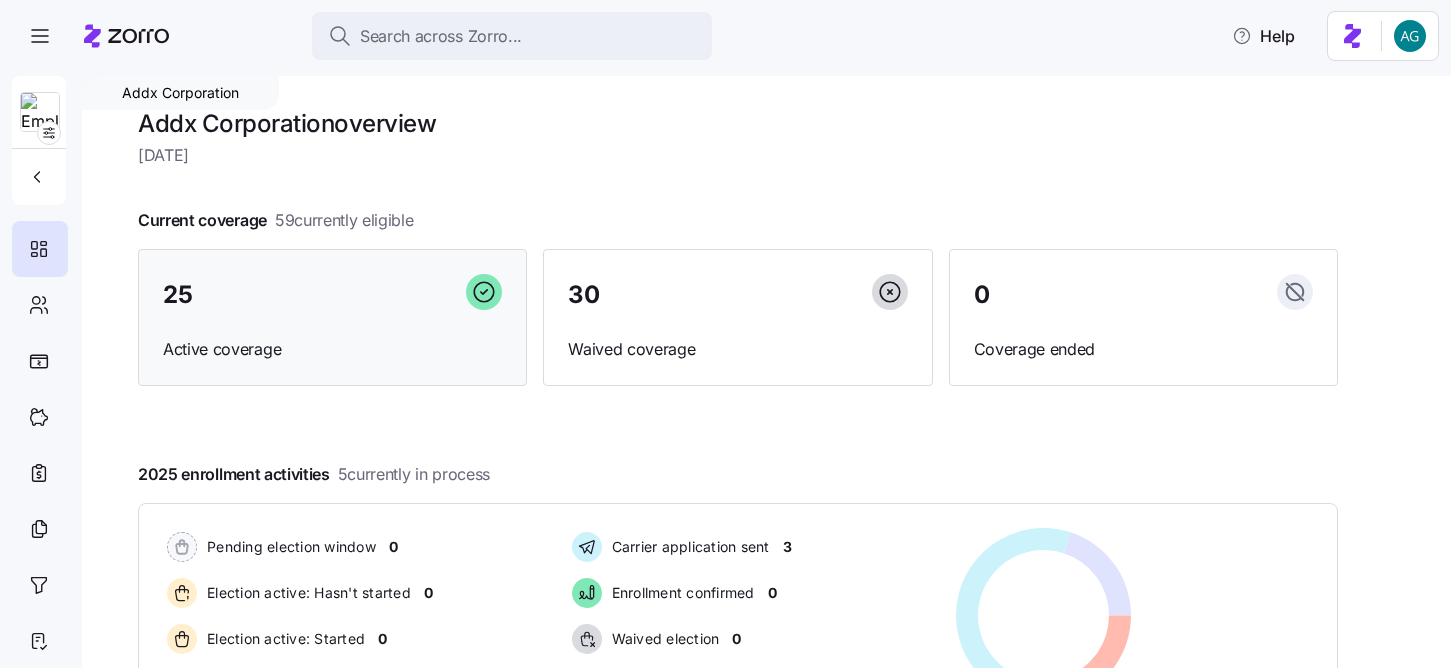 click on "25" at bounding box center [332, 295] 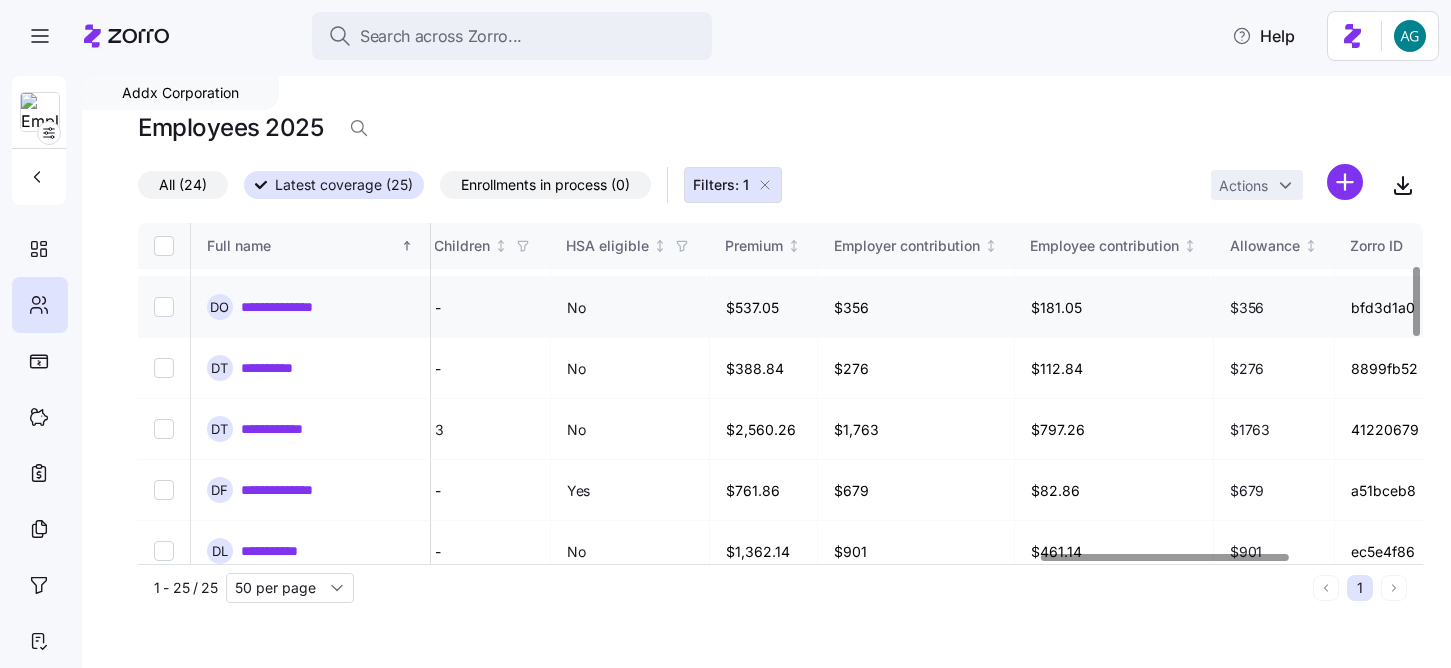scroll, scrollTop: 0, scrollLeft: 4668, axis: horizontal 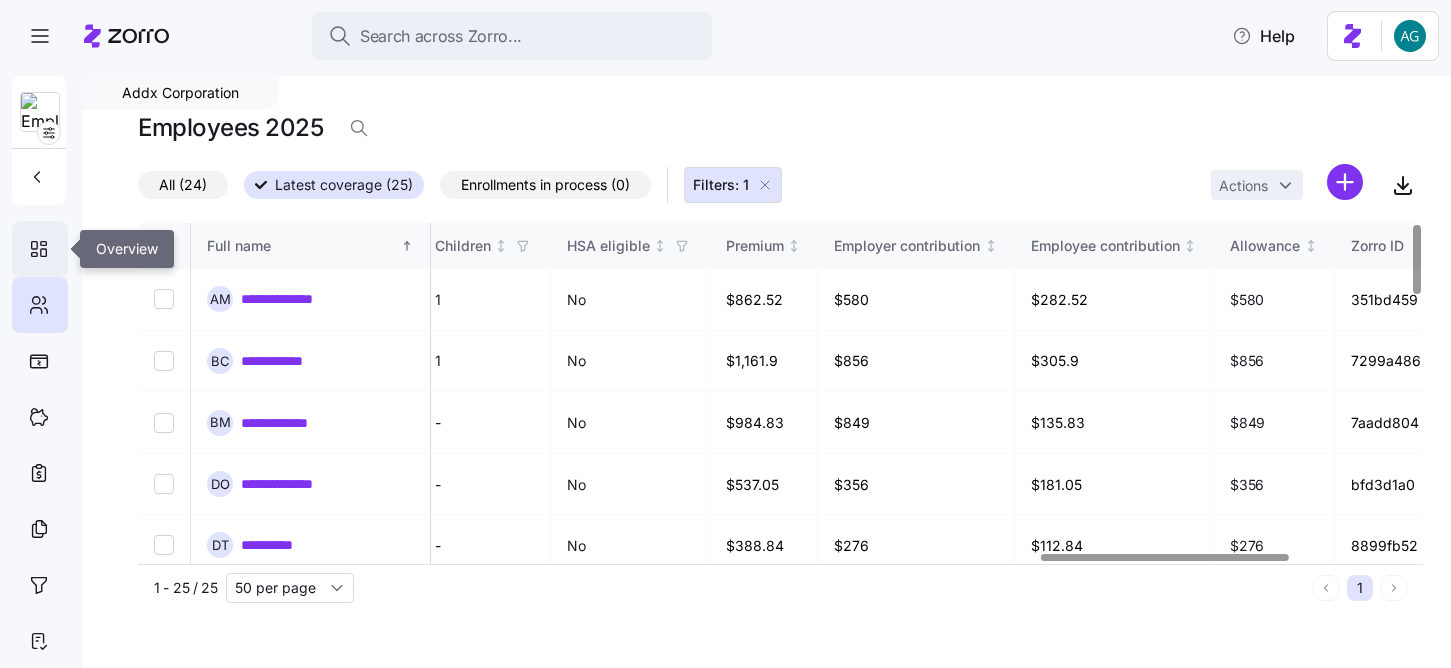 click 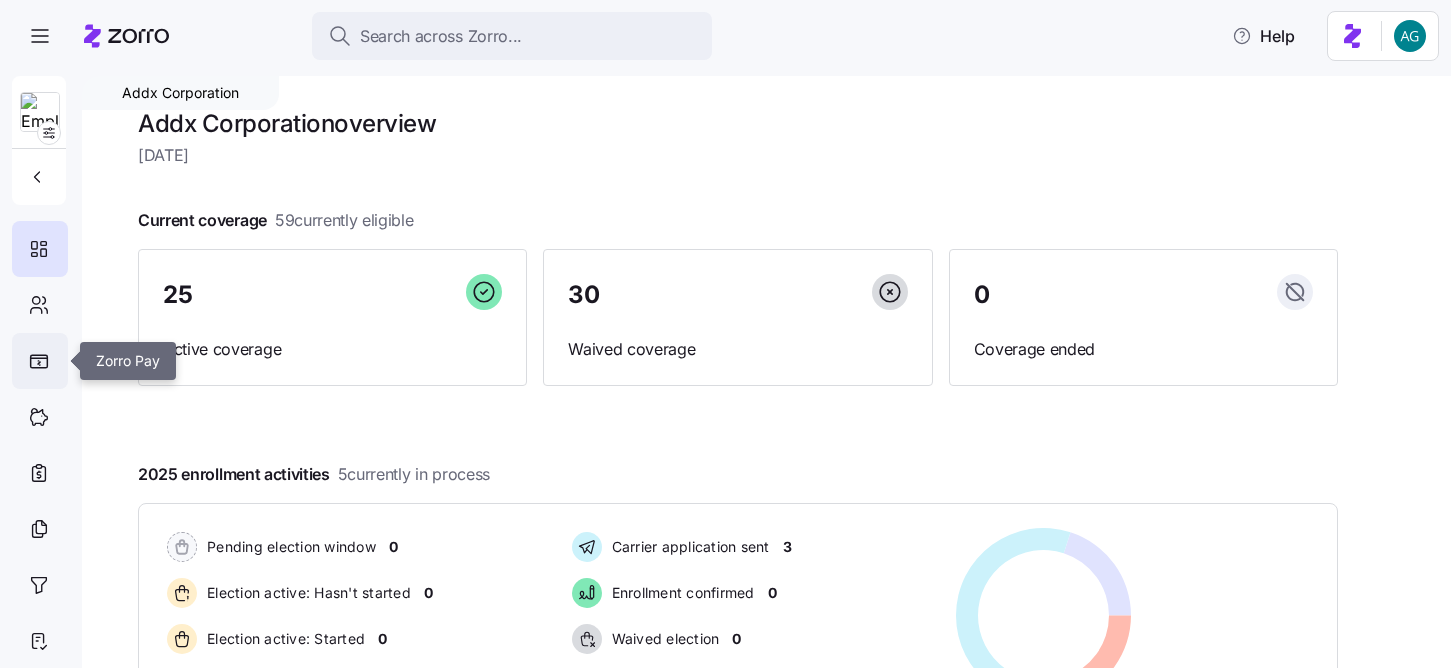 click 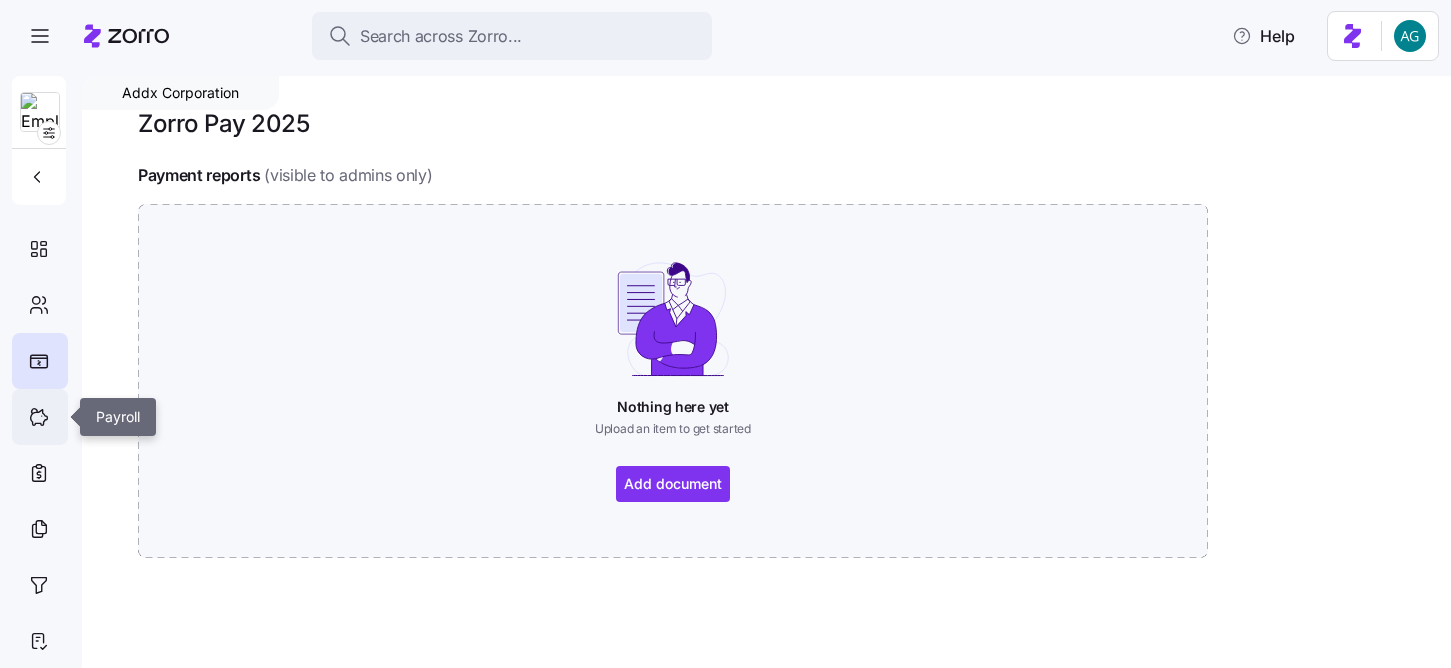 click 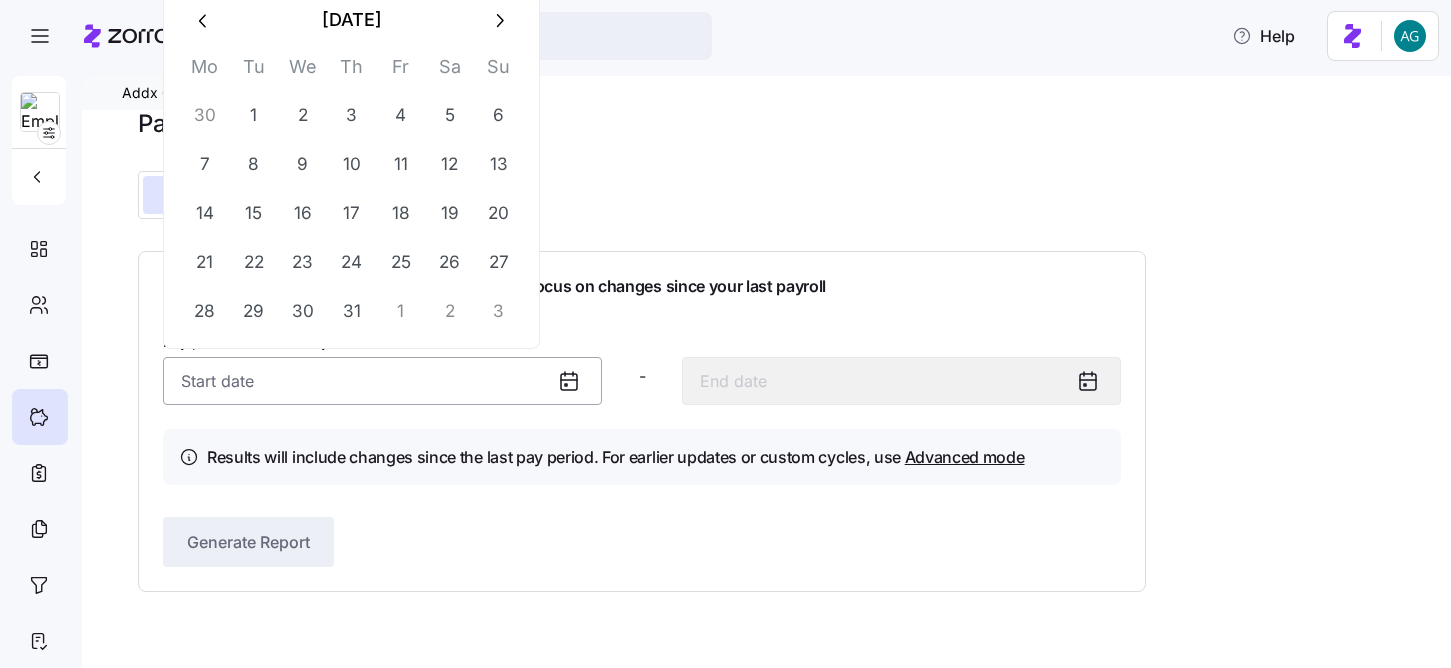 click on "Pay period (semi monthly)  *" at bounding box center (382, 381) 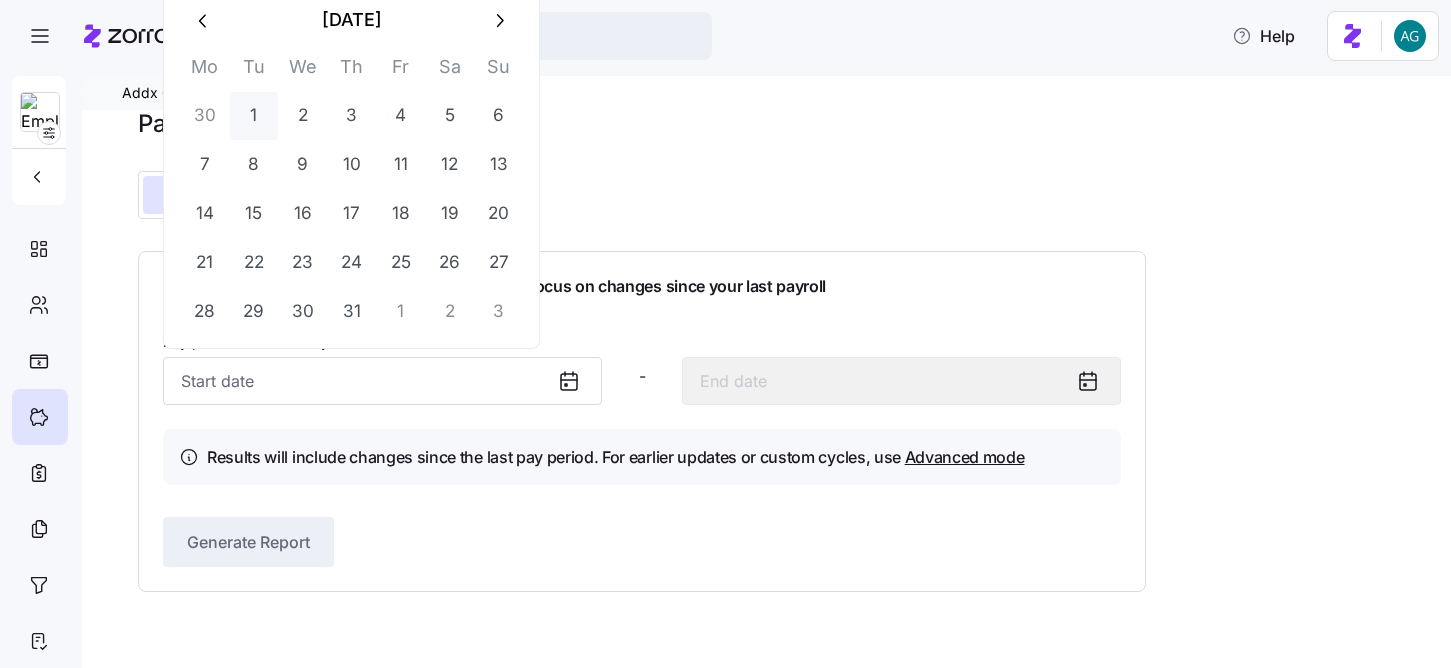 click on "1" at bounding box center (254, 116) 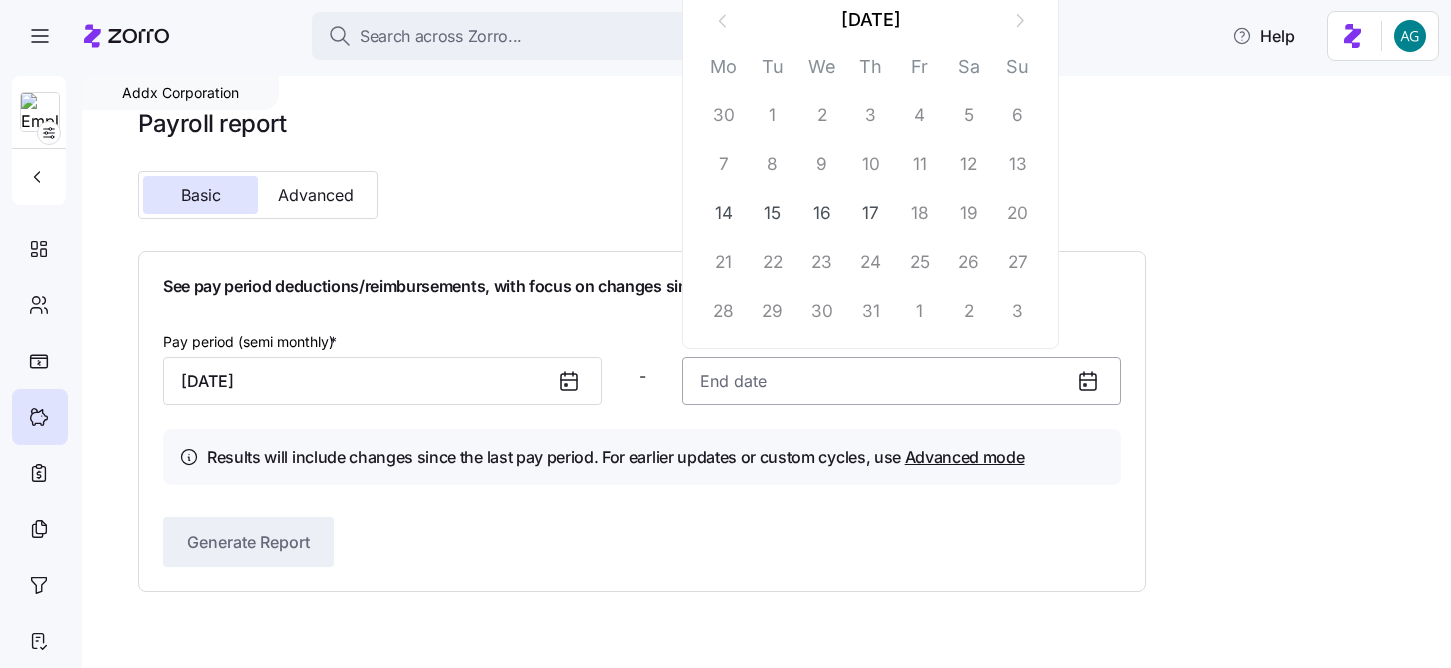 click at bounding box center [901, 381] 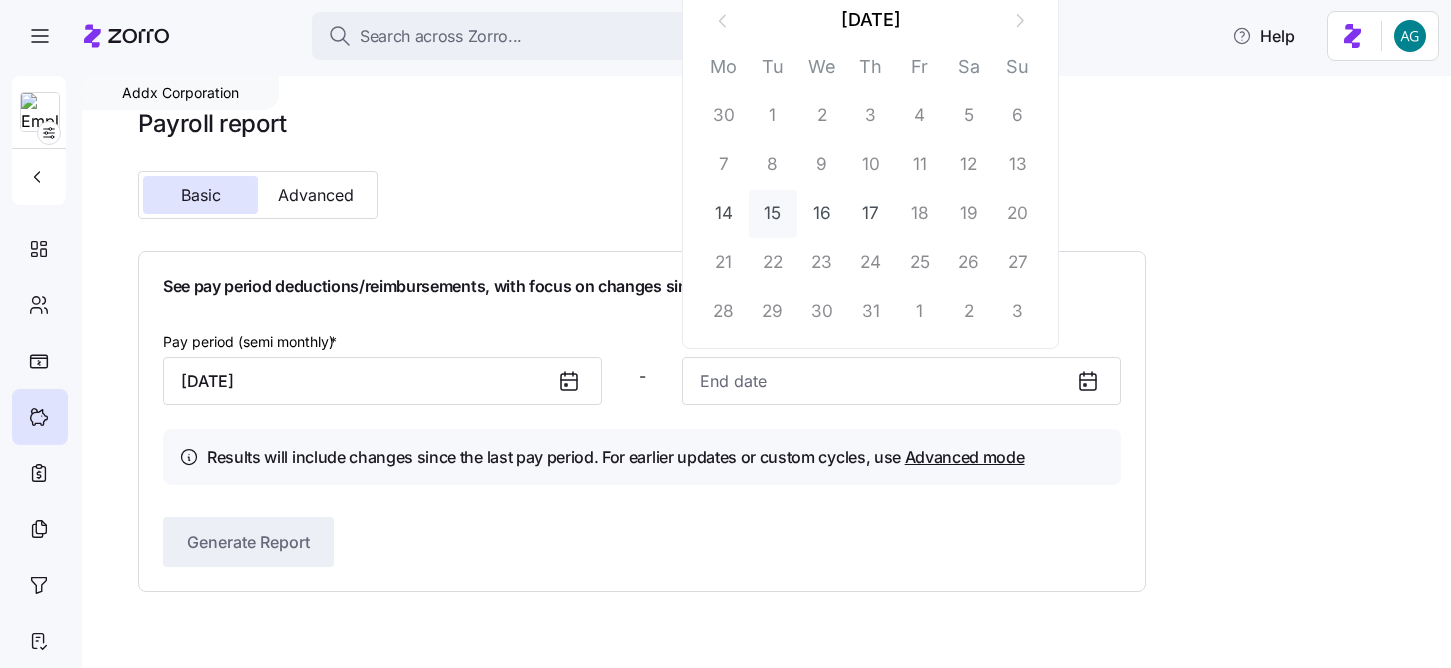click on "15" at bounding box center [773, 214] 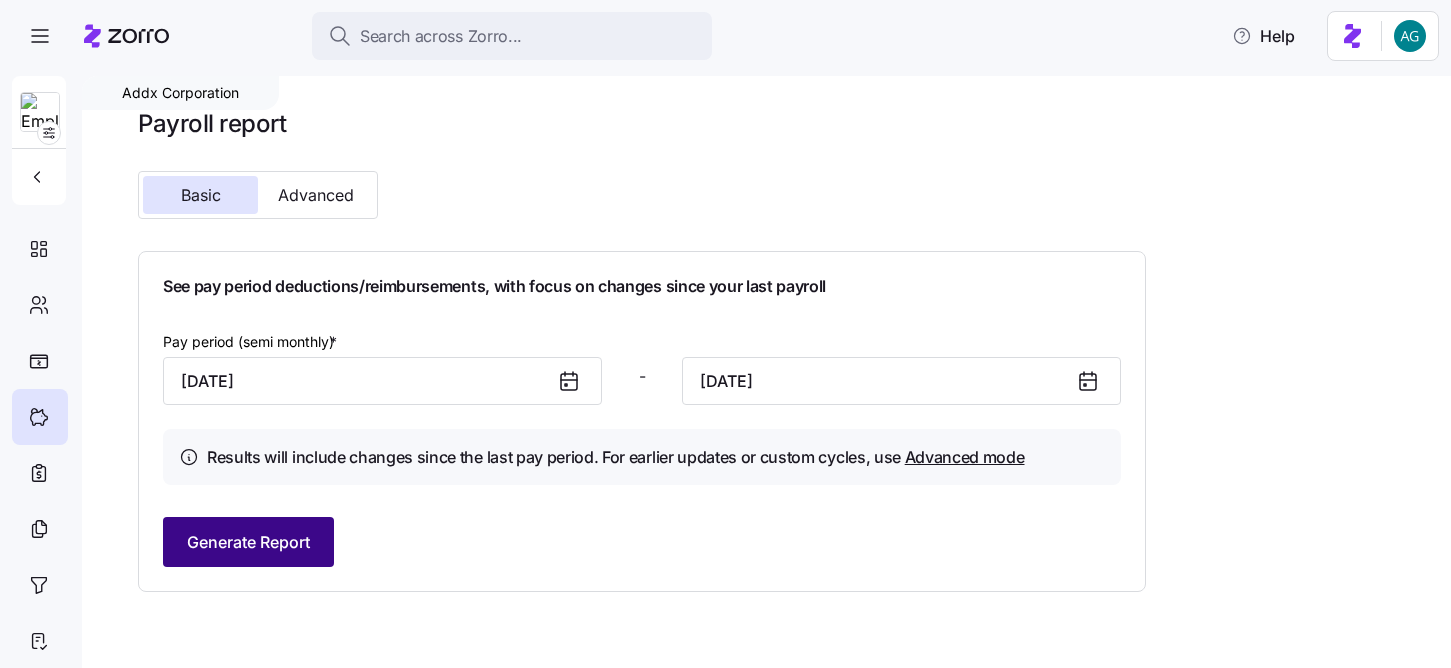 click on "Generate Report" at bounding box center (248, 542) 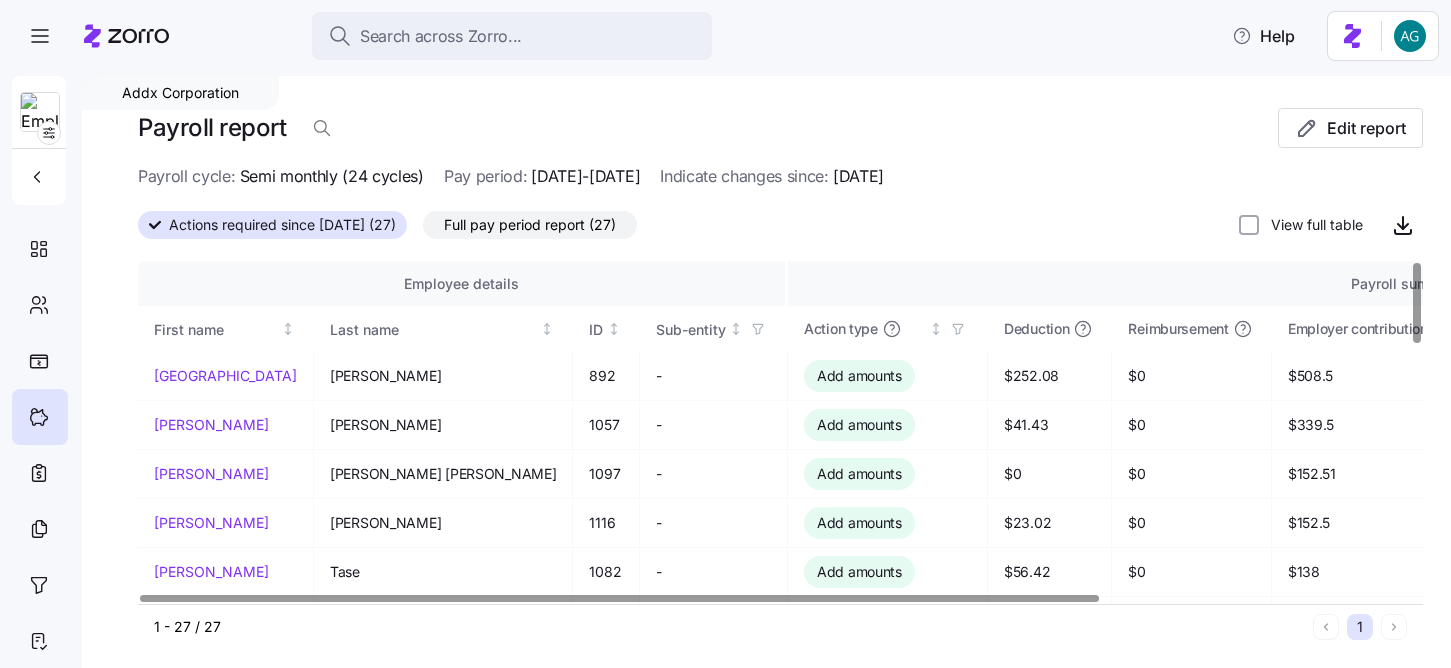scroll, scrollTop: 5, scrollLeft: 0, axis: vertical 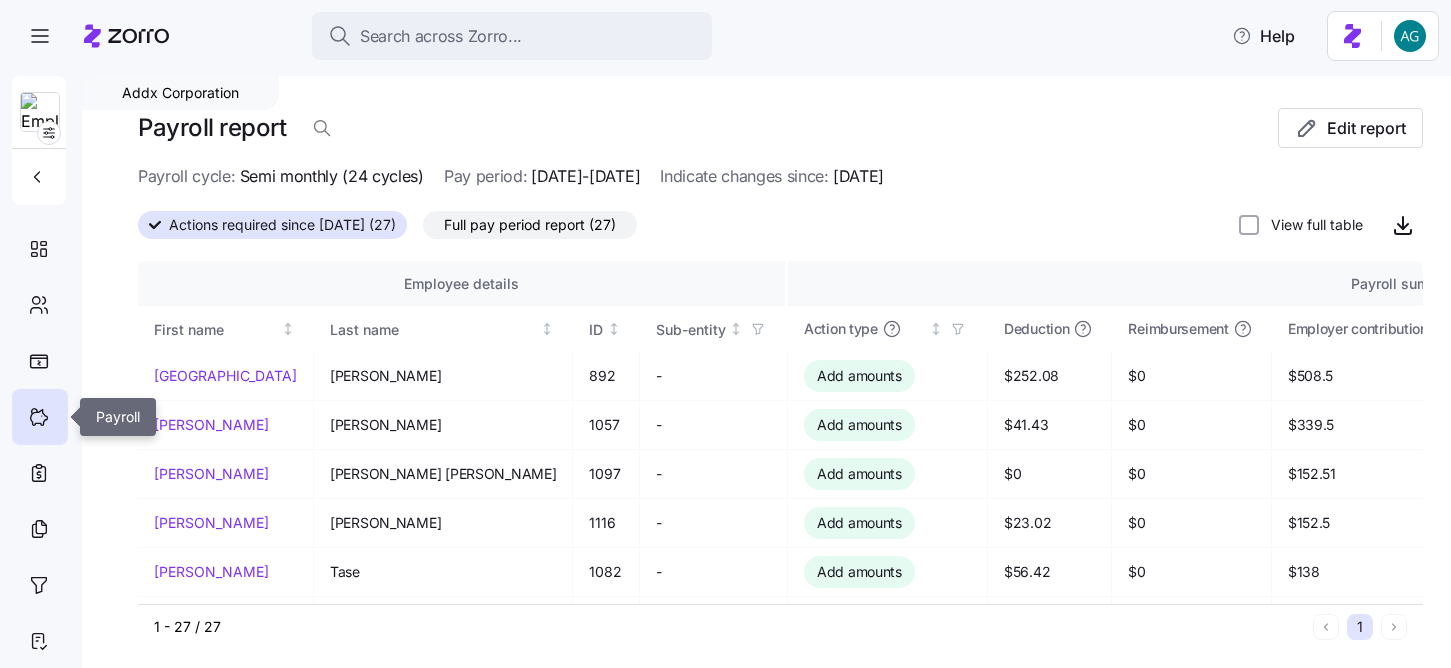 click 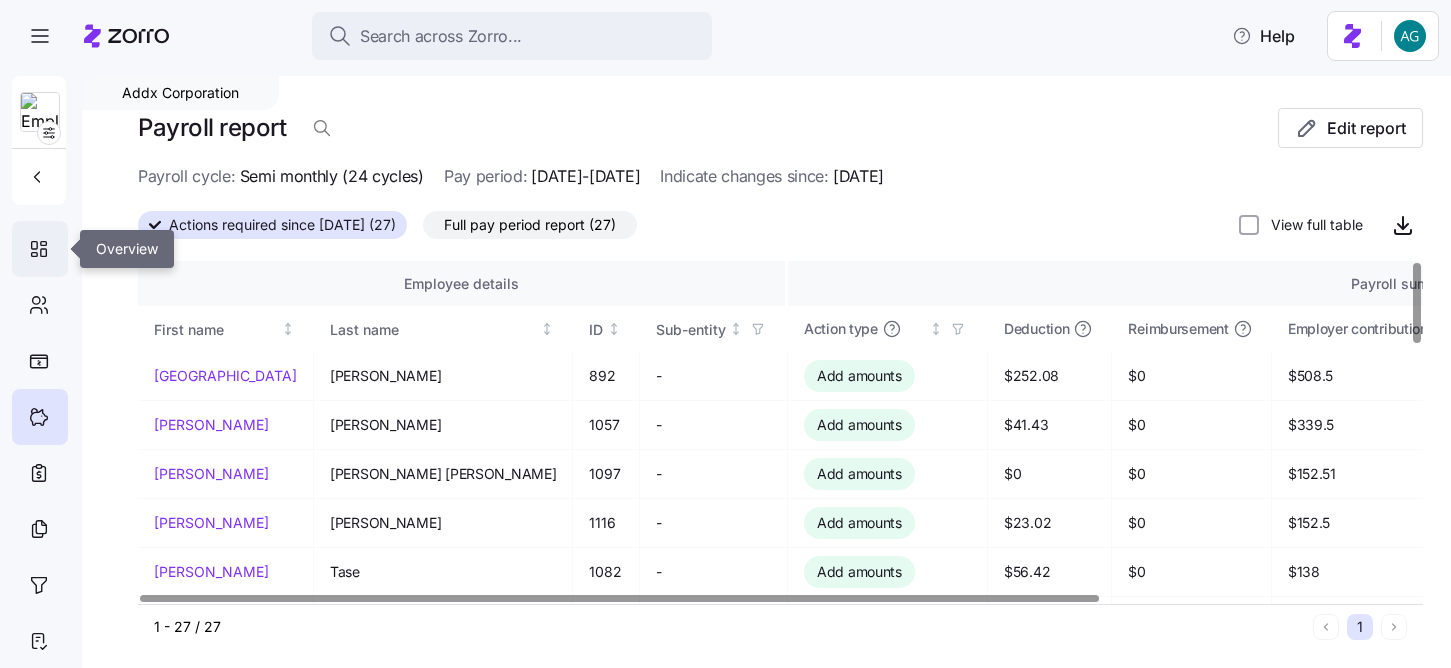 click at bounding box center (40, 249) 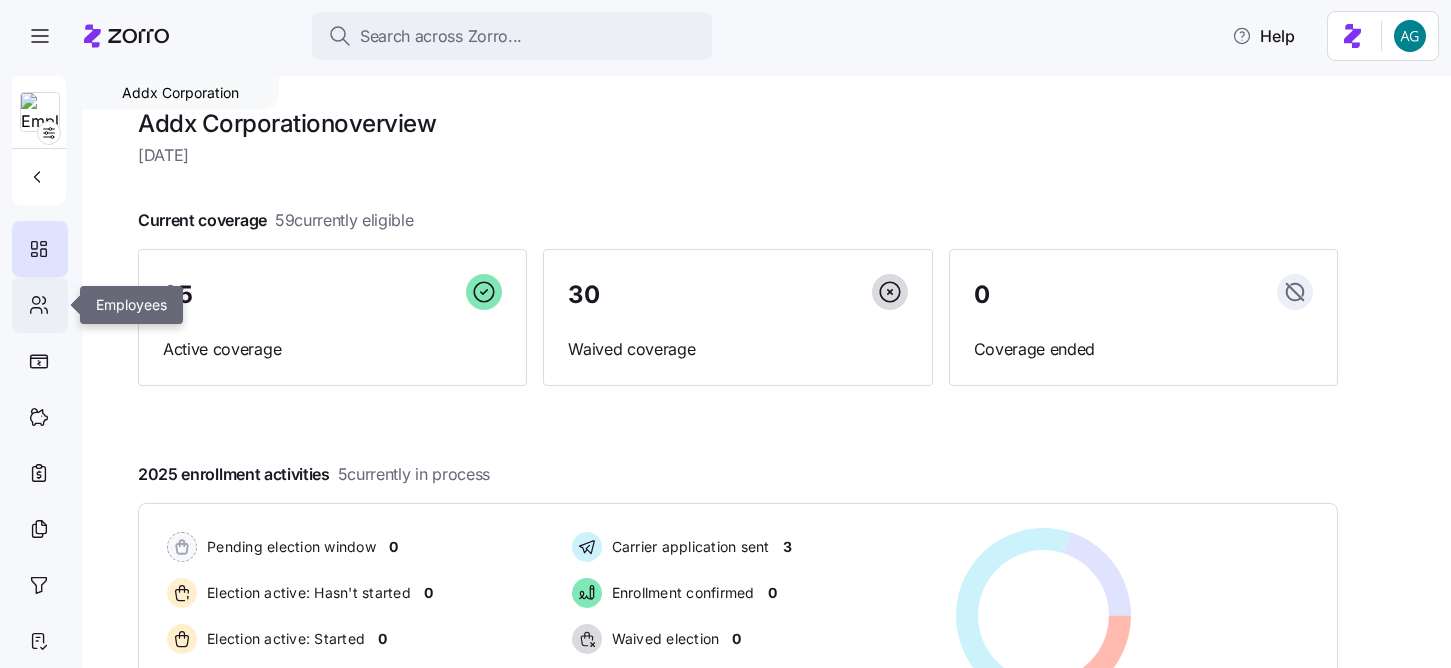 click 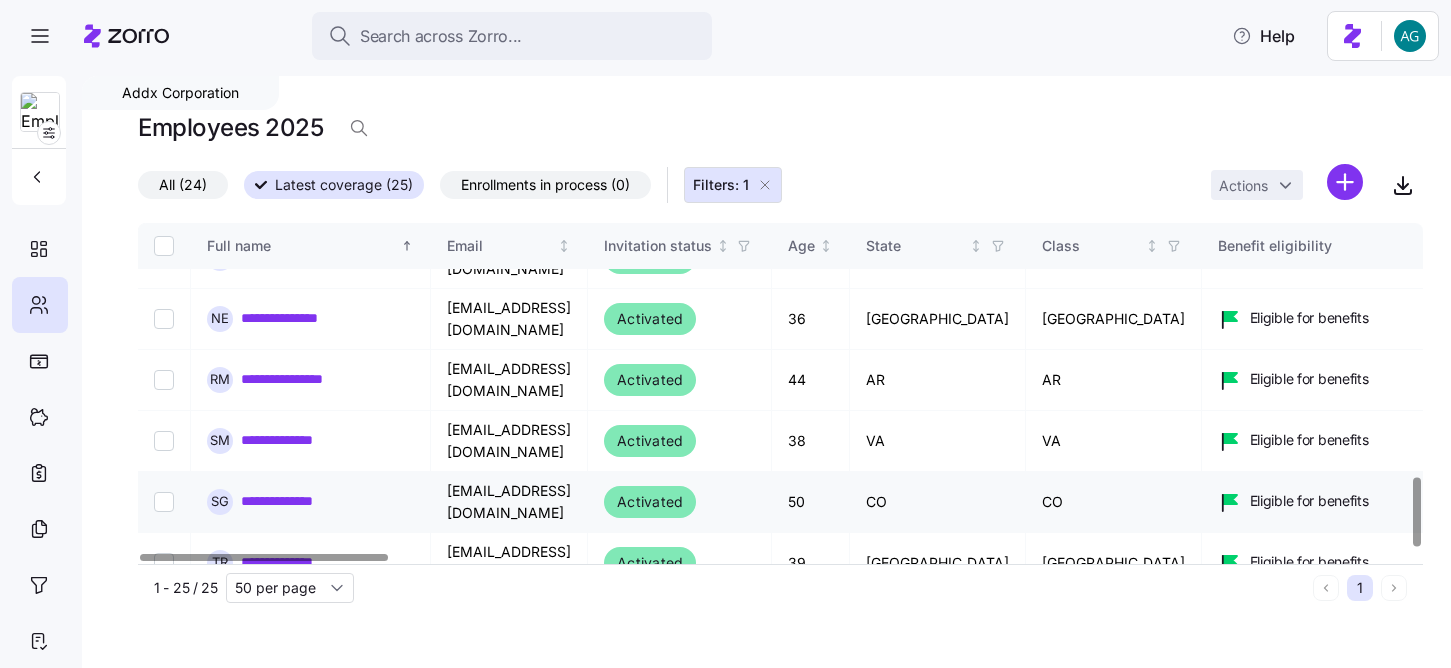 scroll, scrollTop: 1223, scrollLeft: 0, axis: vertical 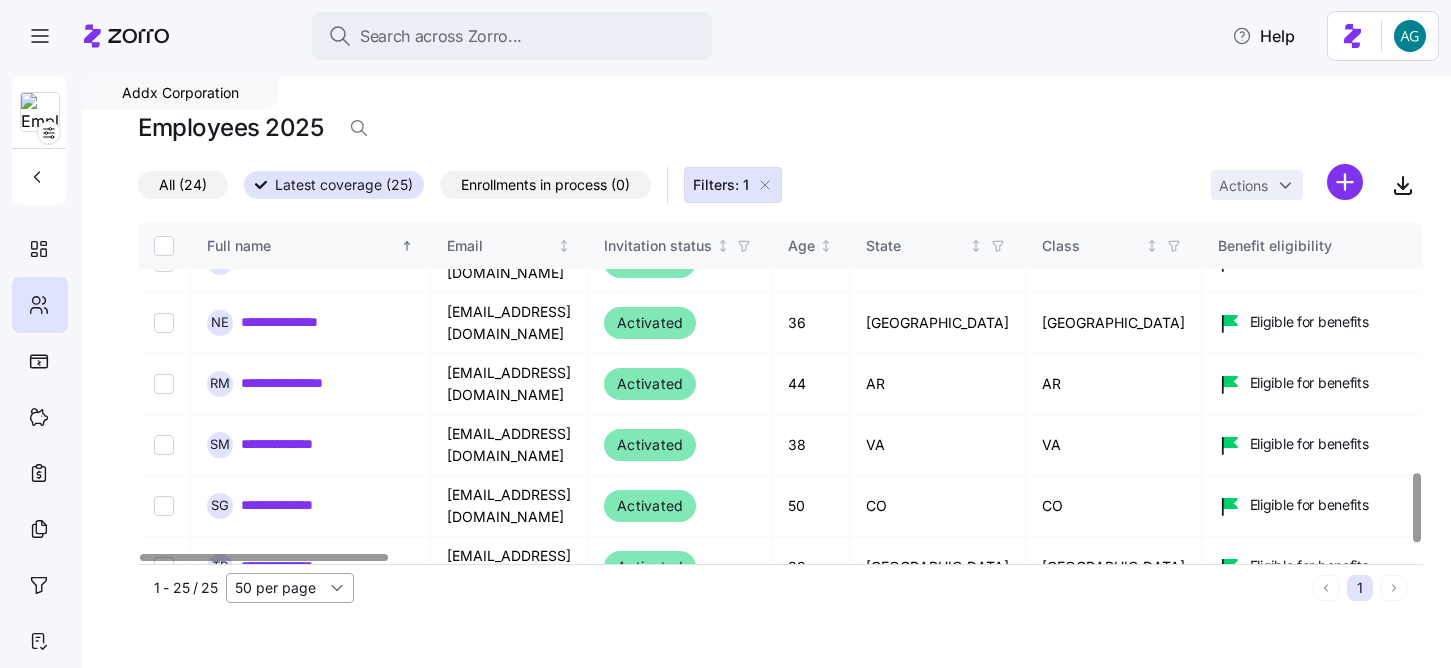 click on "50 per page" at bounding box center [290, 588] 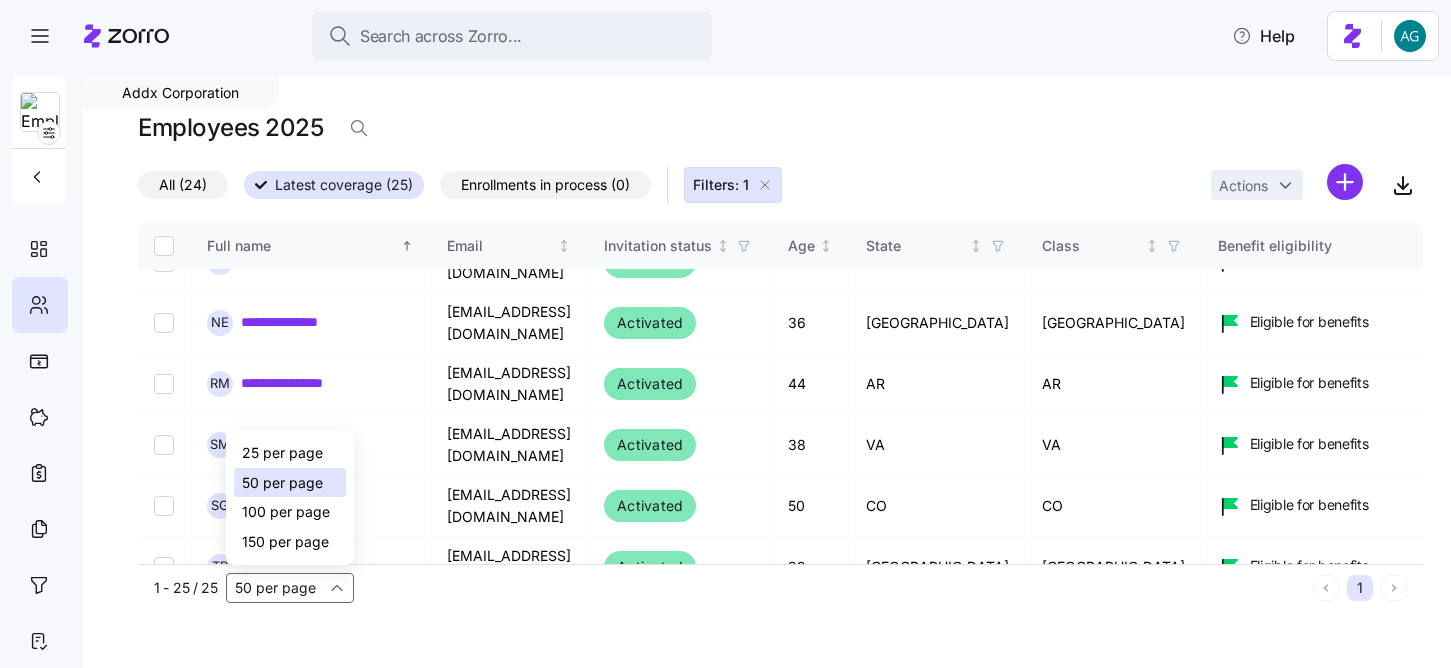 click on "150 per page" at bounding box center [285, 542] 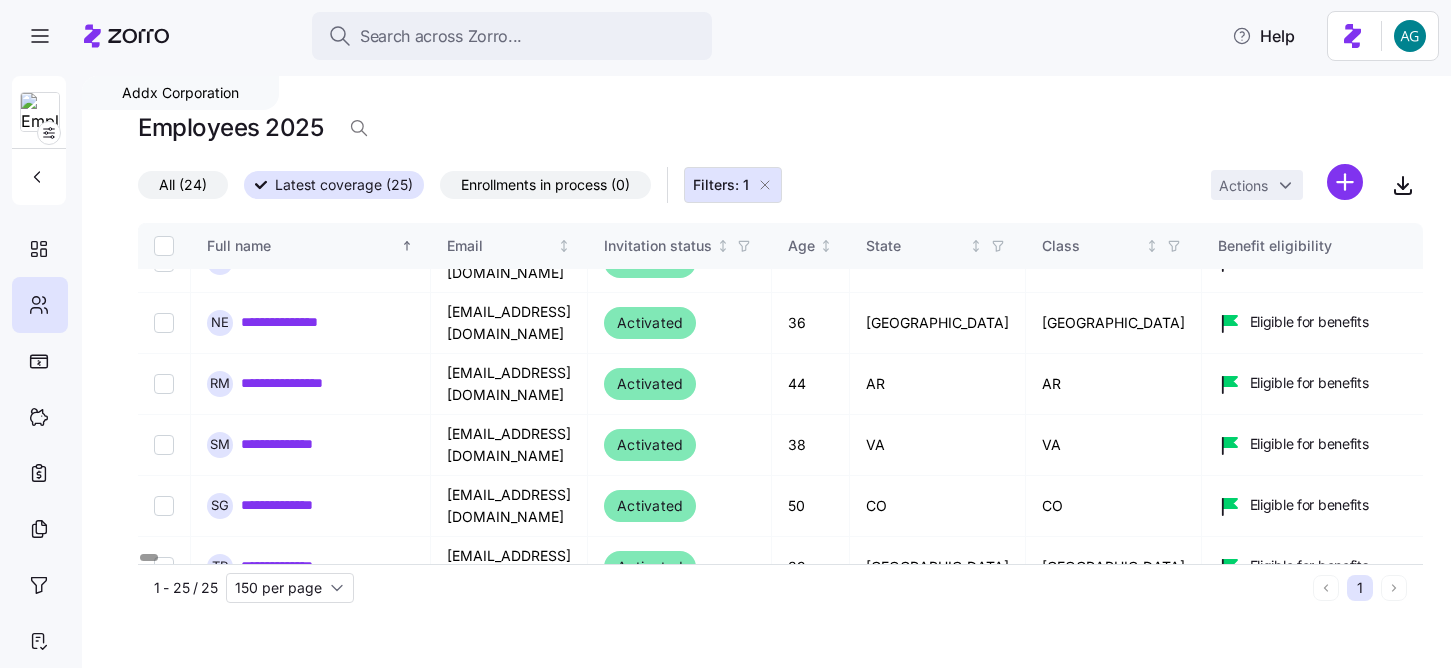type on "150 per page" 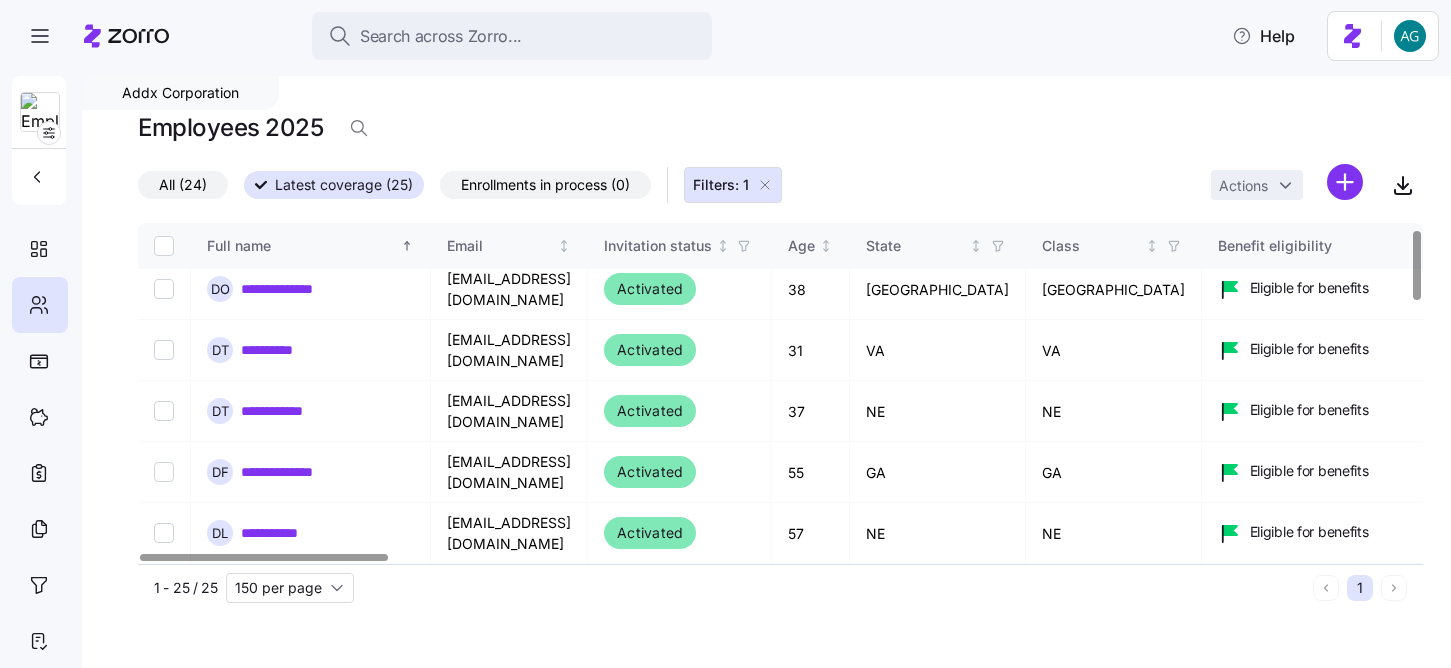 scroll, scrollTop: 0, scrollLeft: 0, axis: both 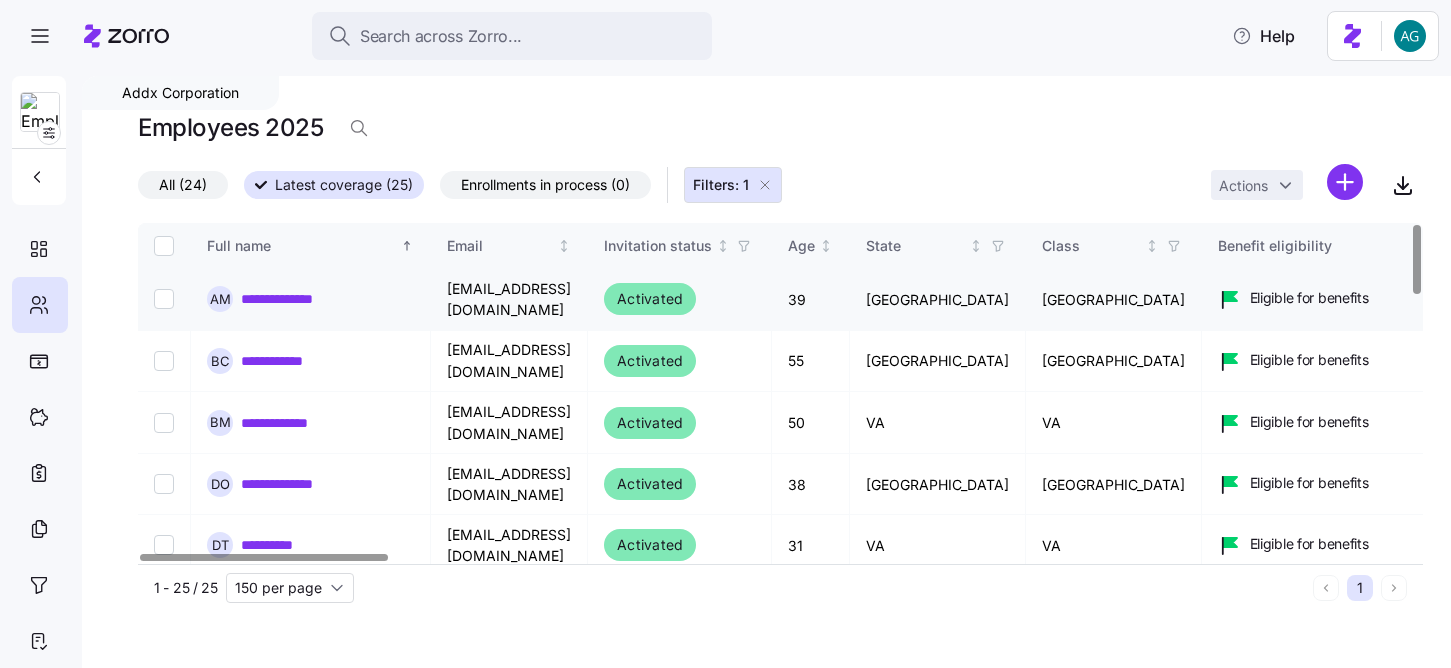 click at bounding box center (164, 299) 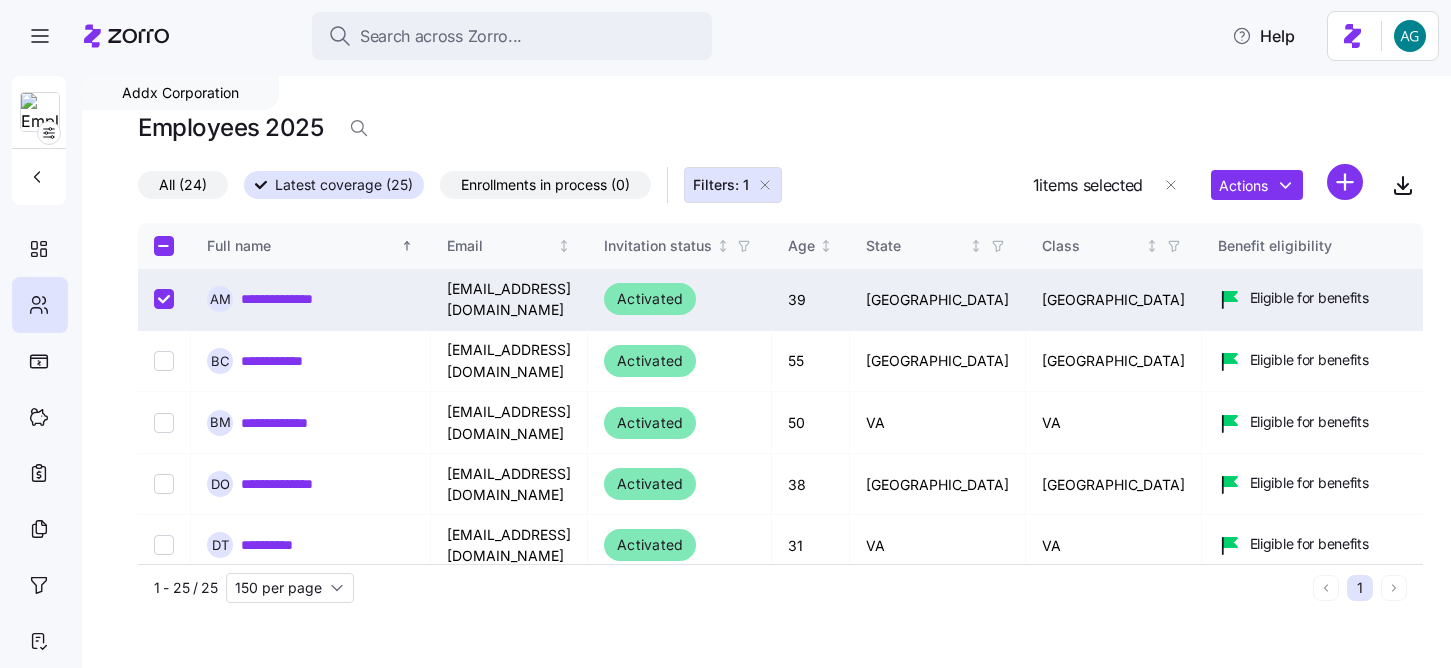 click 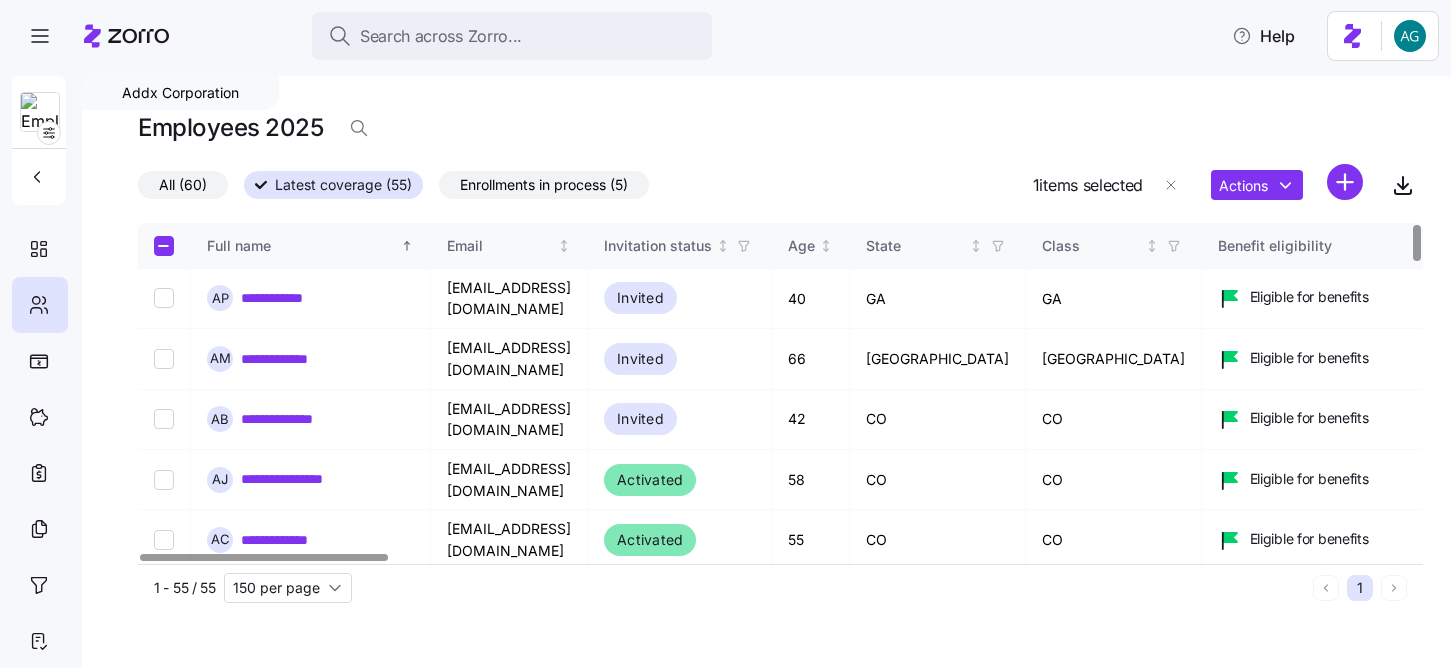 click at bounding box center [164, 601] 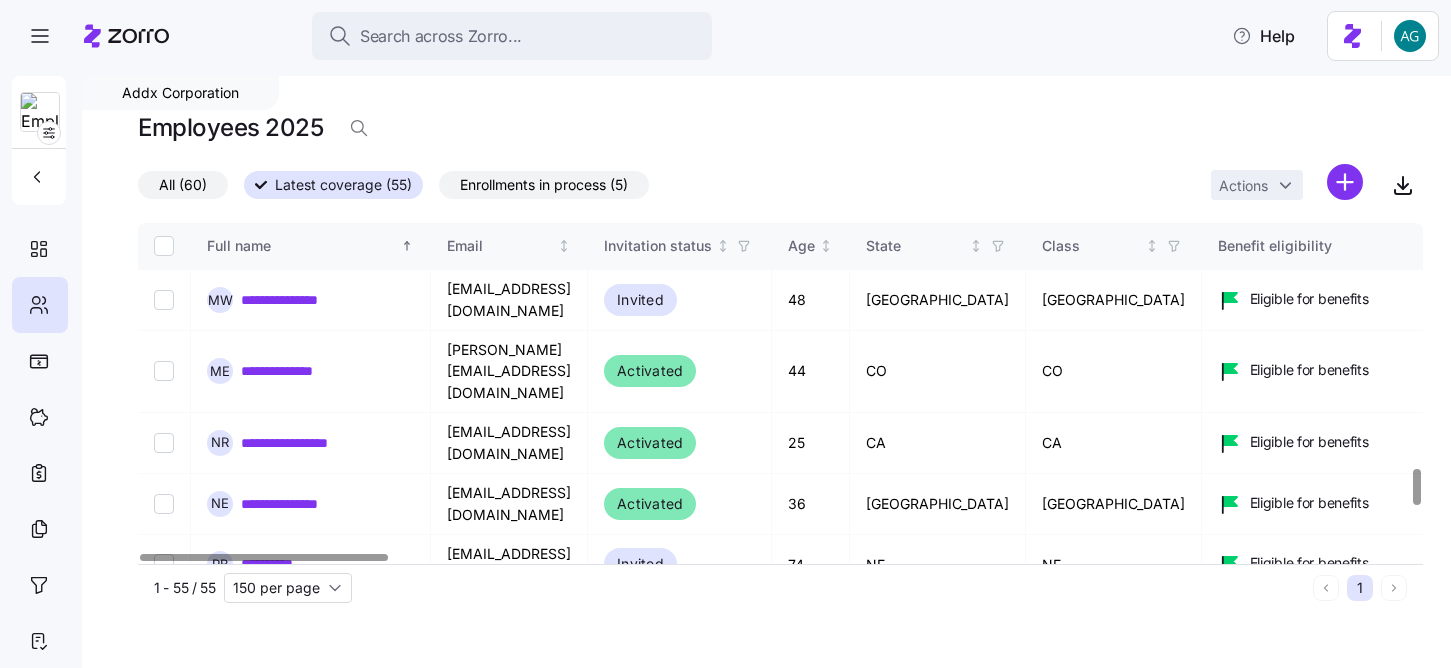 scroll, scrollTop: 2349, scrollLeft: 0, axis: vertical 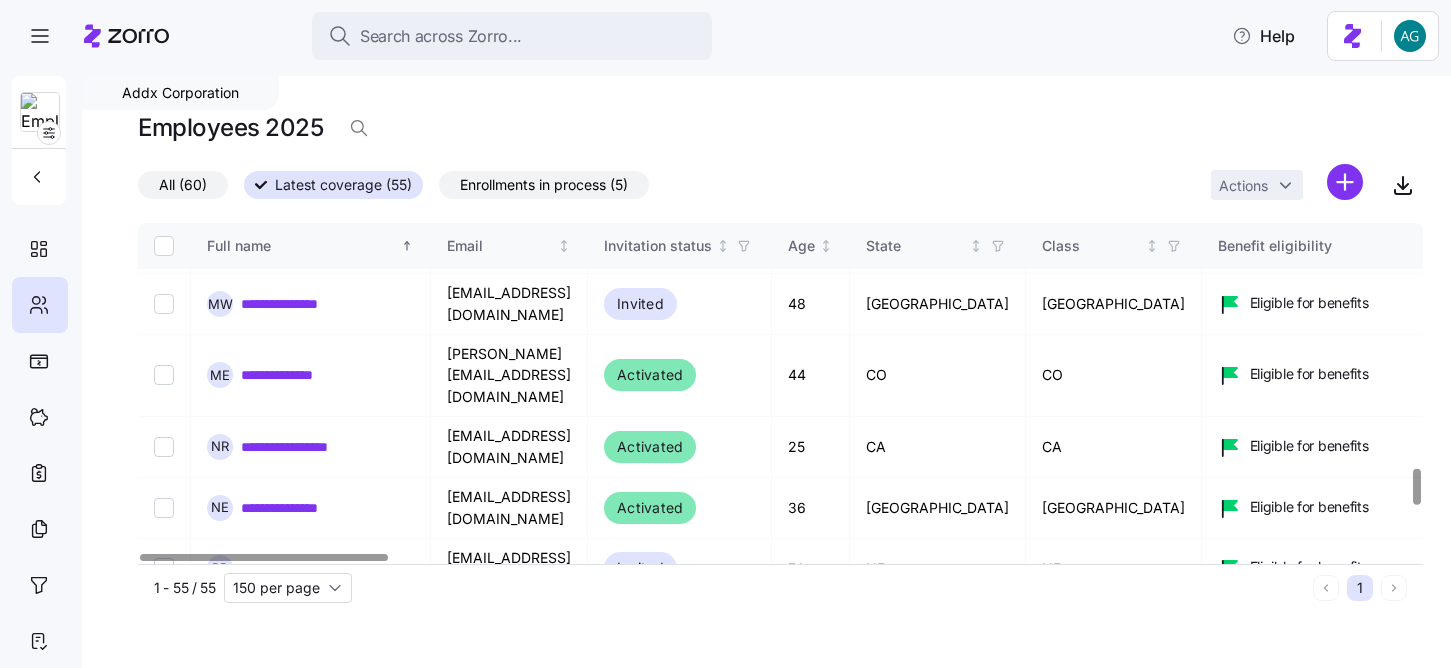 click at bounding box center [164, 629] 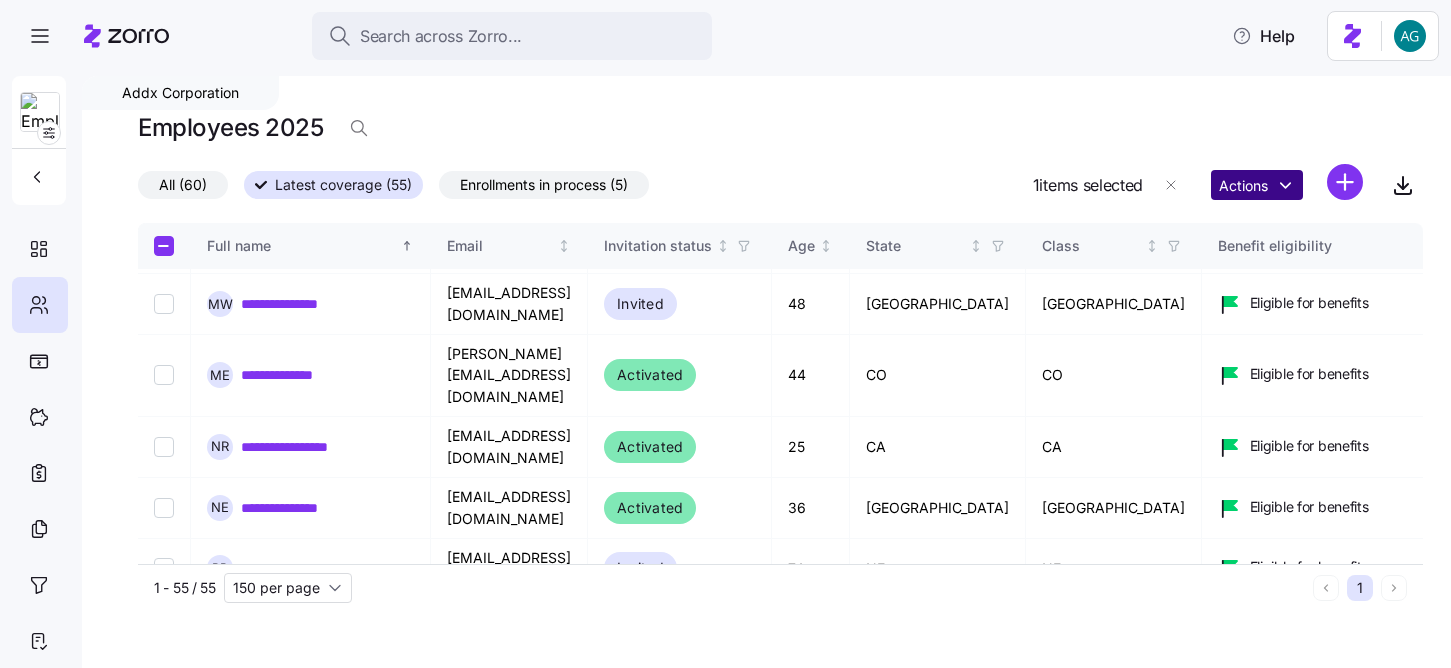click on "**********" at bounding box center (725, 328) 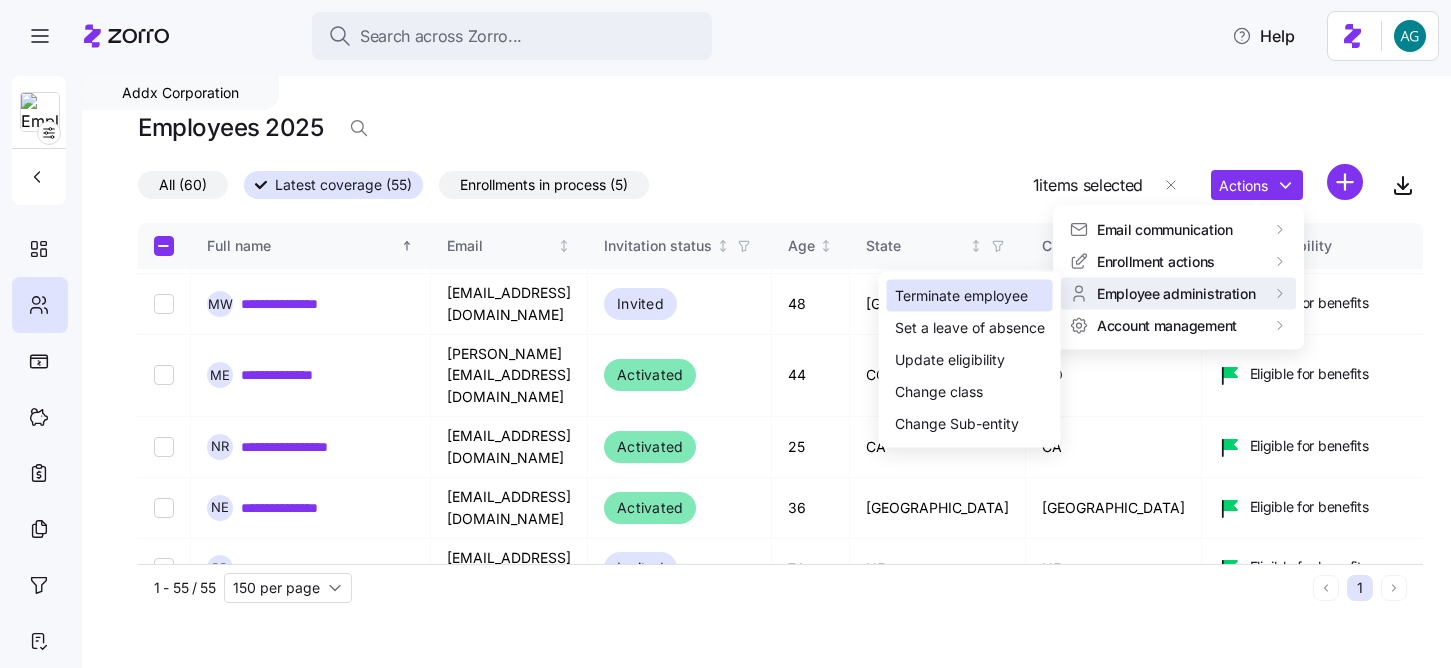 click on "Terminate employee" at bounding box center [961, 296] 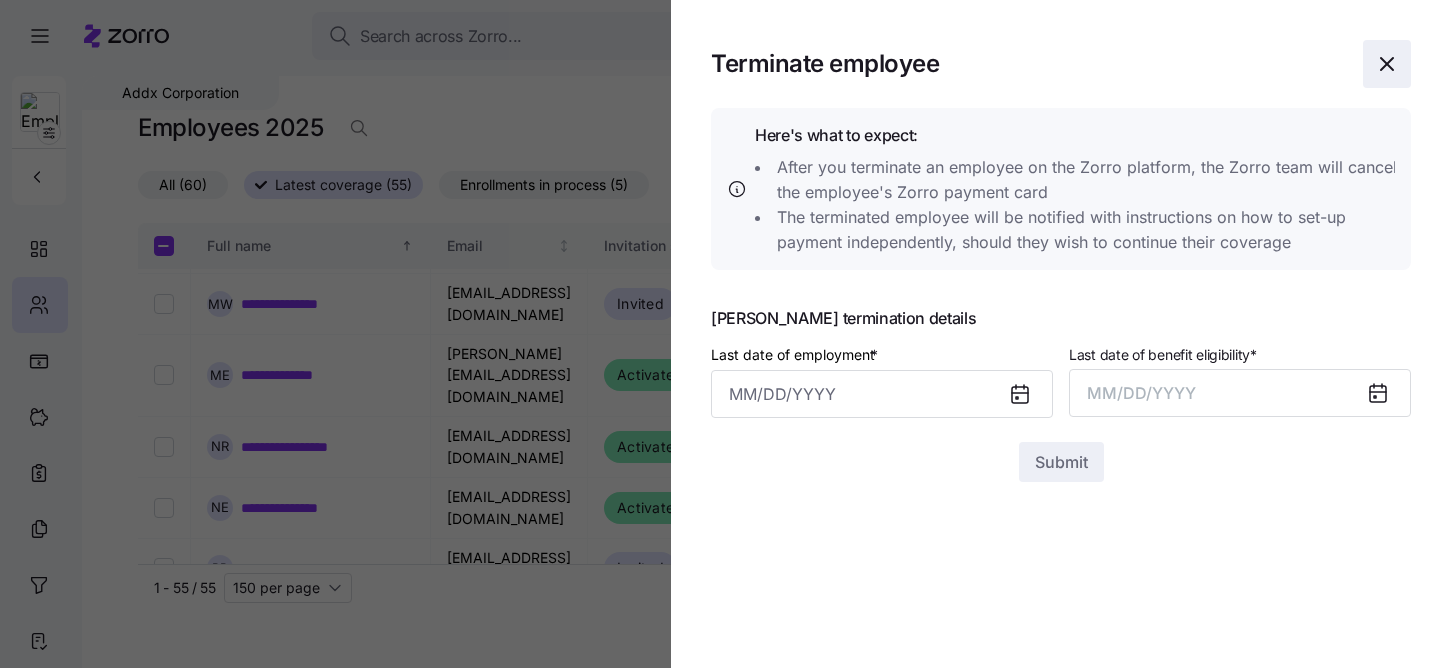 click 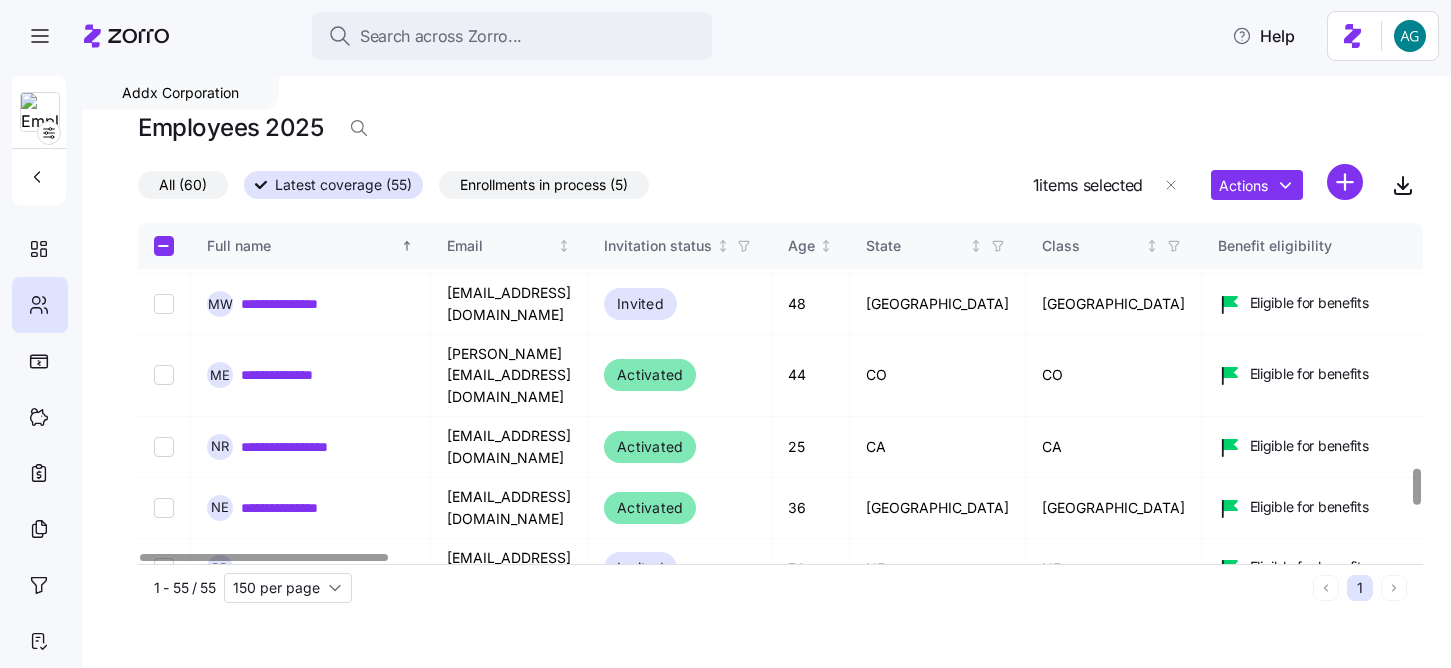 click at bounding box center (164, 629) 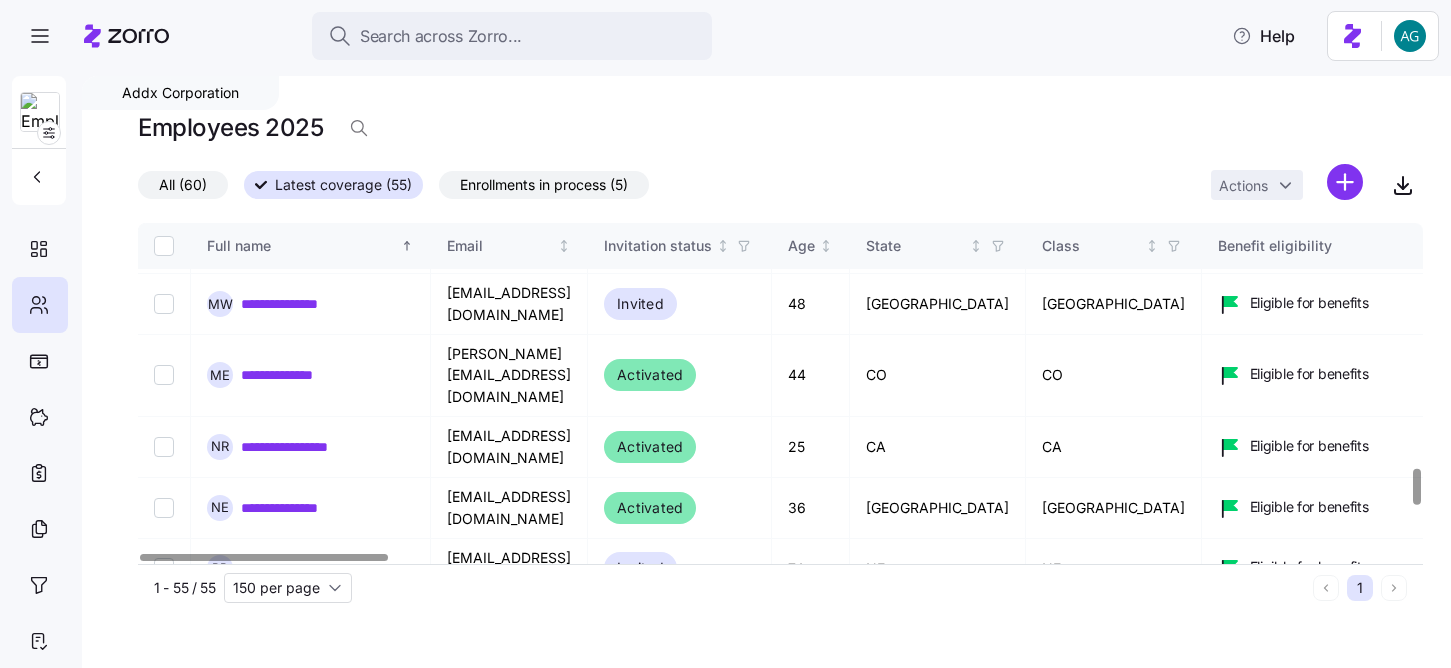 click on "**********" at bounding box center (296, 629) 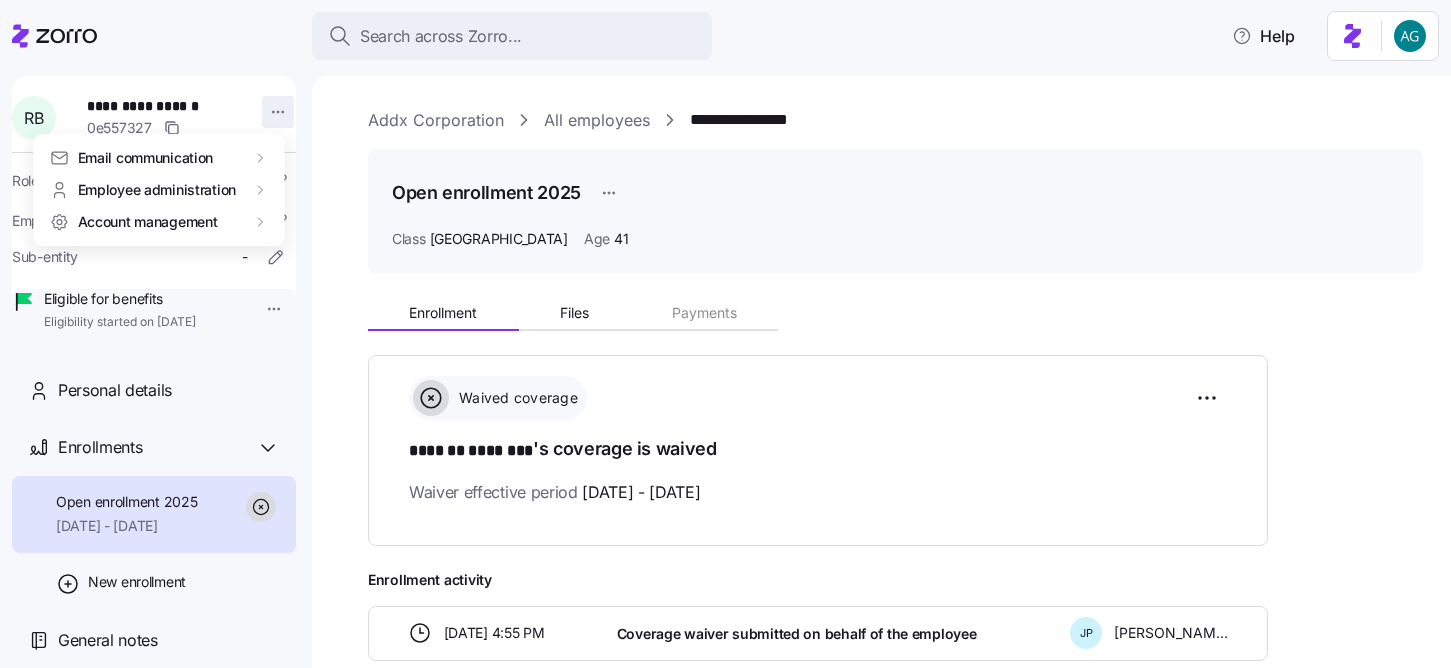 click on "**********" at bounding box center [725, 328] 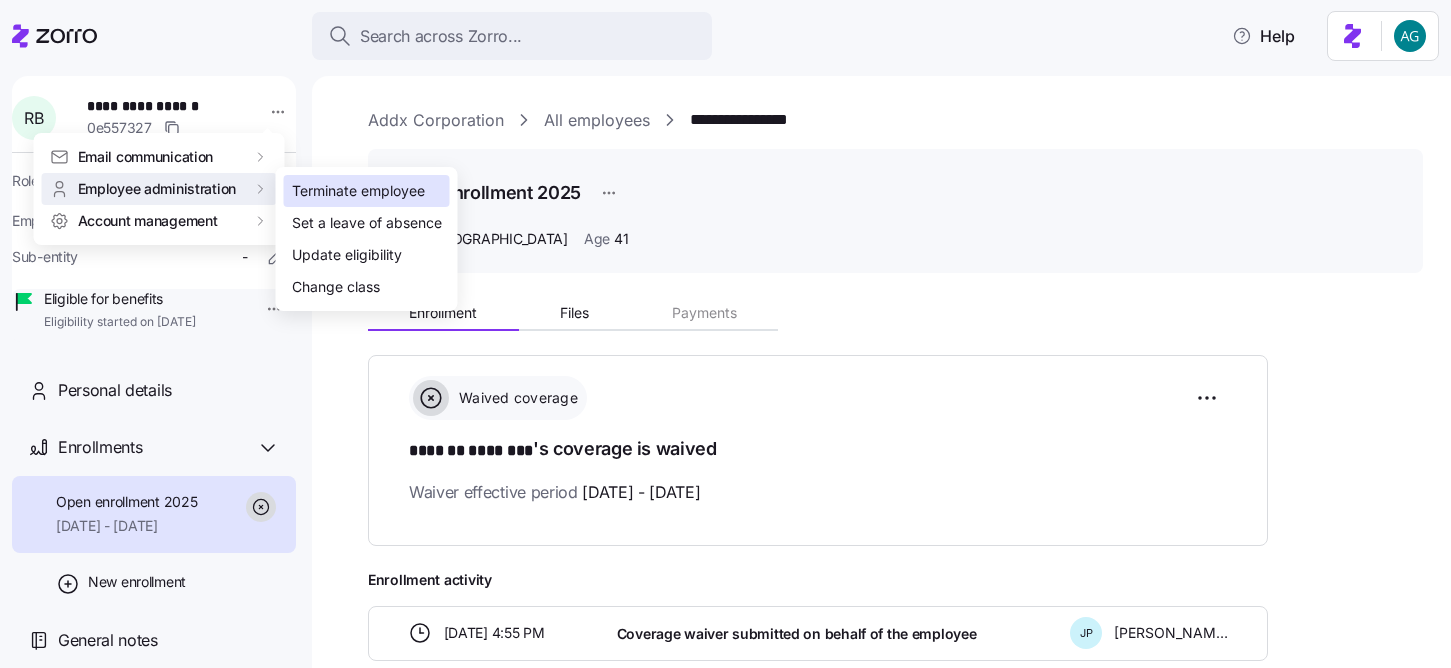click on "Terminate employee" at bounding box center [358, 191] 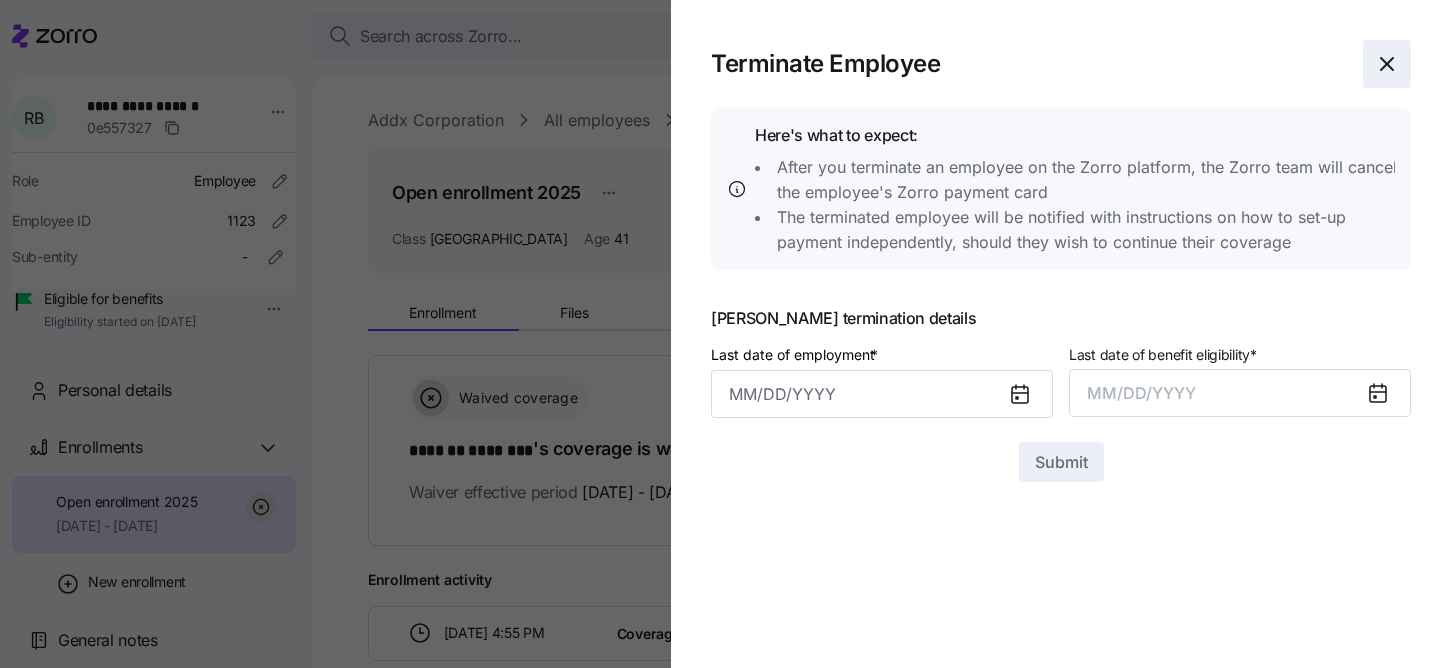 click 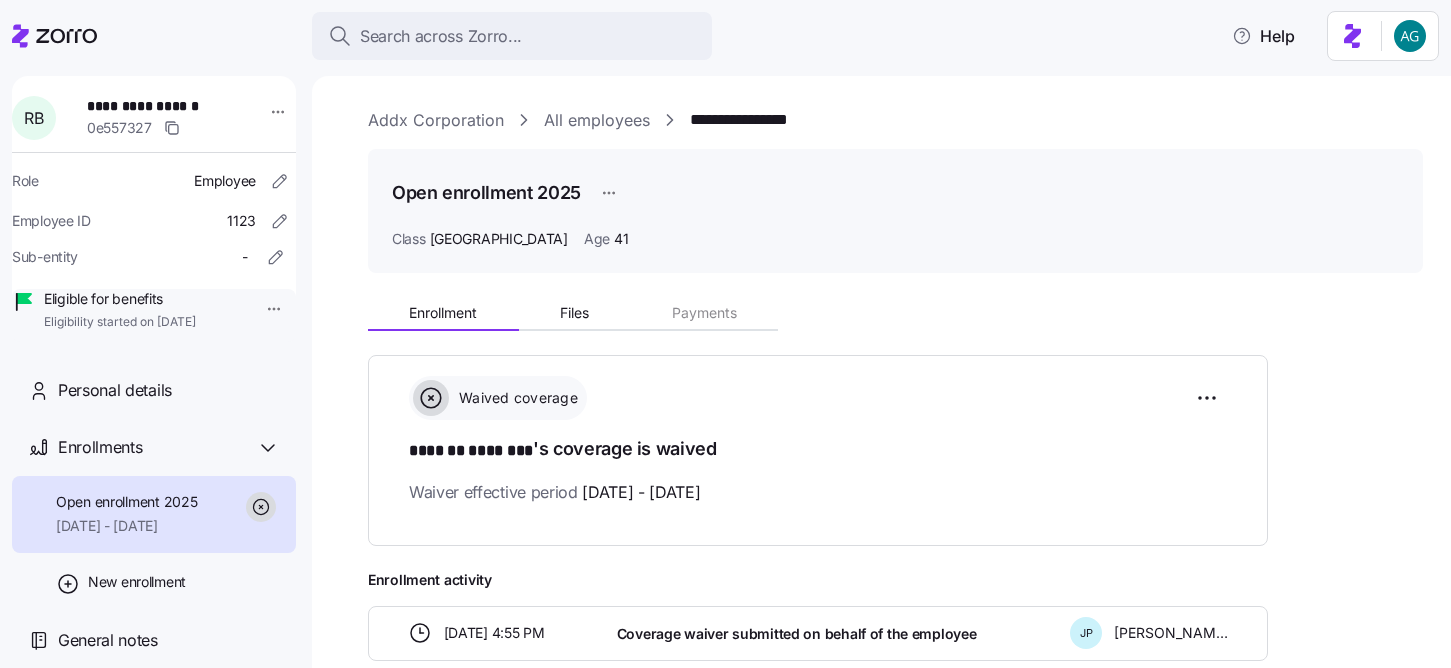 click on "All employees" at bounding box center (597, 120) 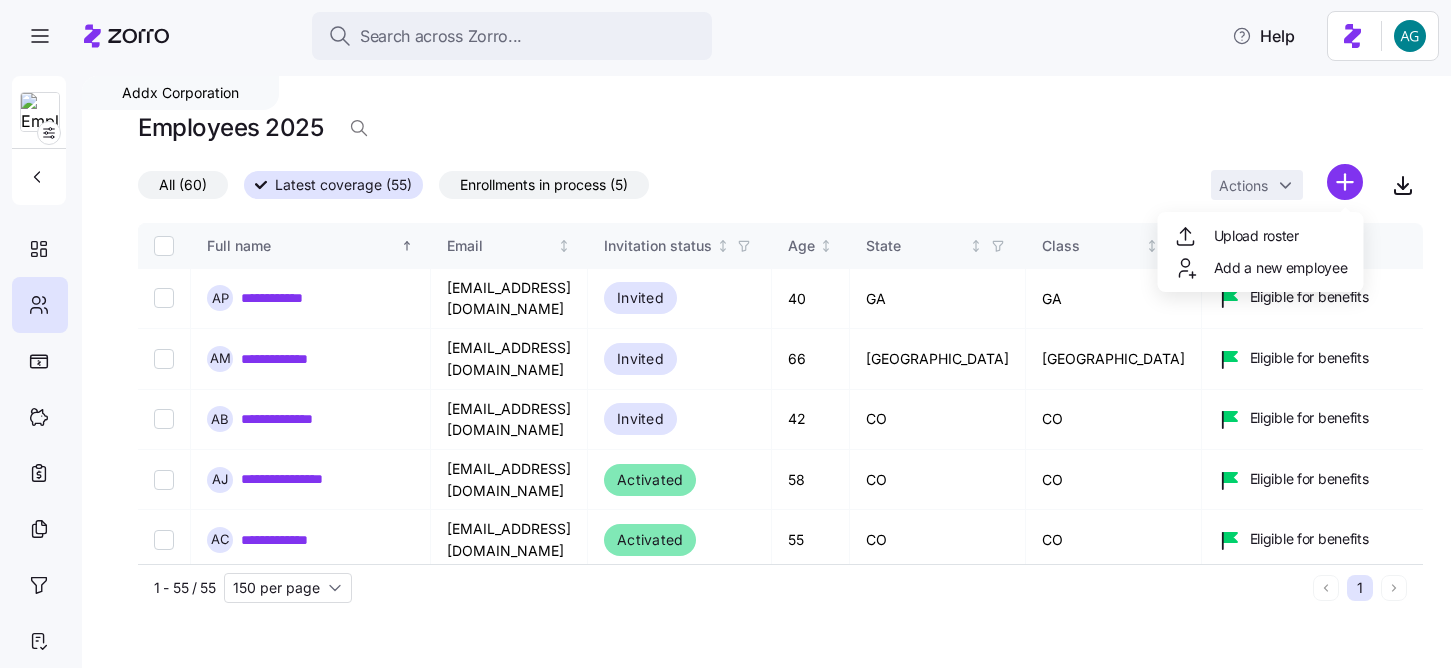 click on "**********" at bounding box center (725, 328) 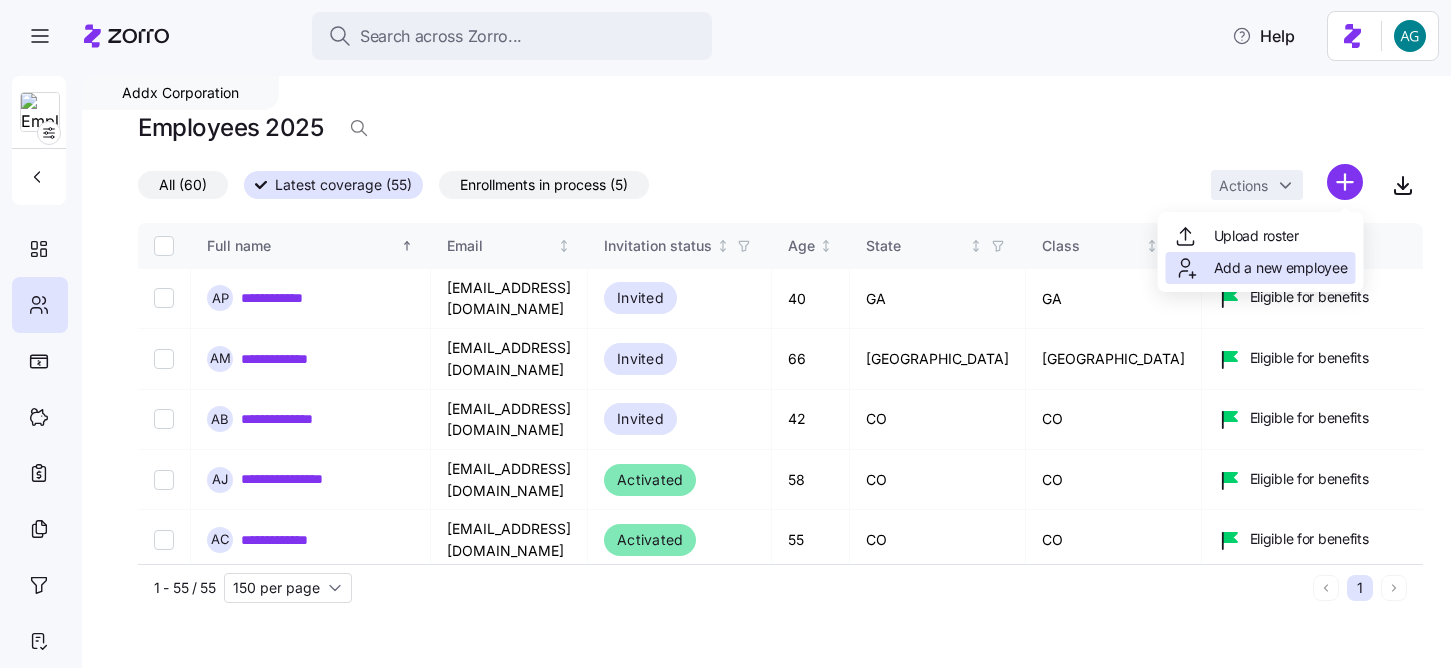 click on "Add a new employee" at bounding box center [1281, 268] 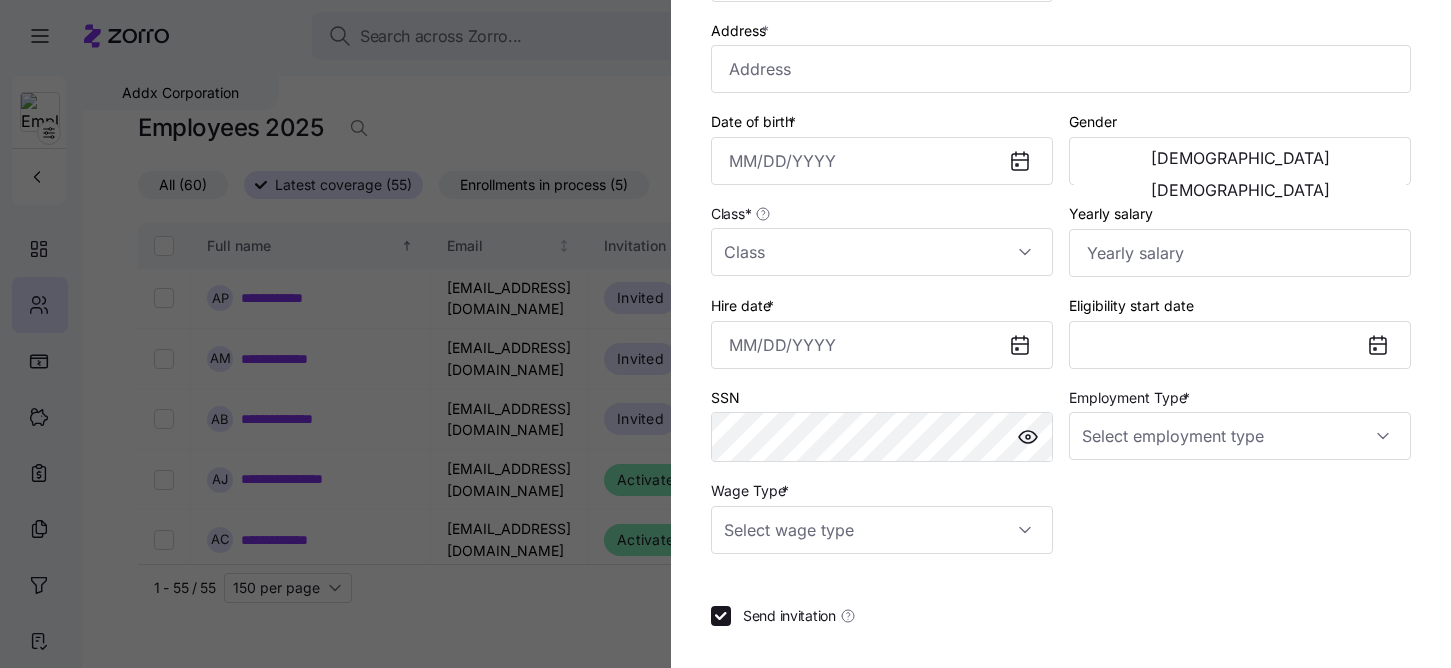 scroll, scrollTop: 552, scrollLeft: 0, axis: vertical 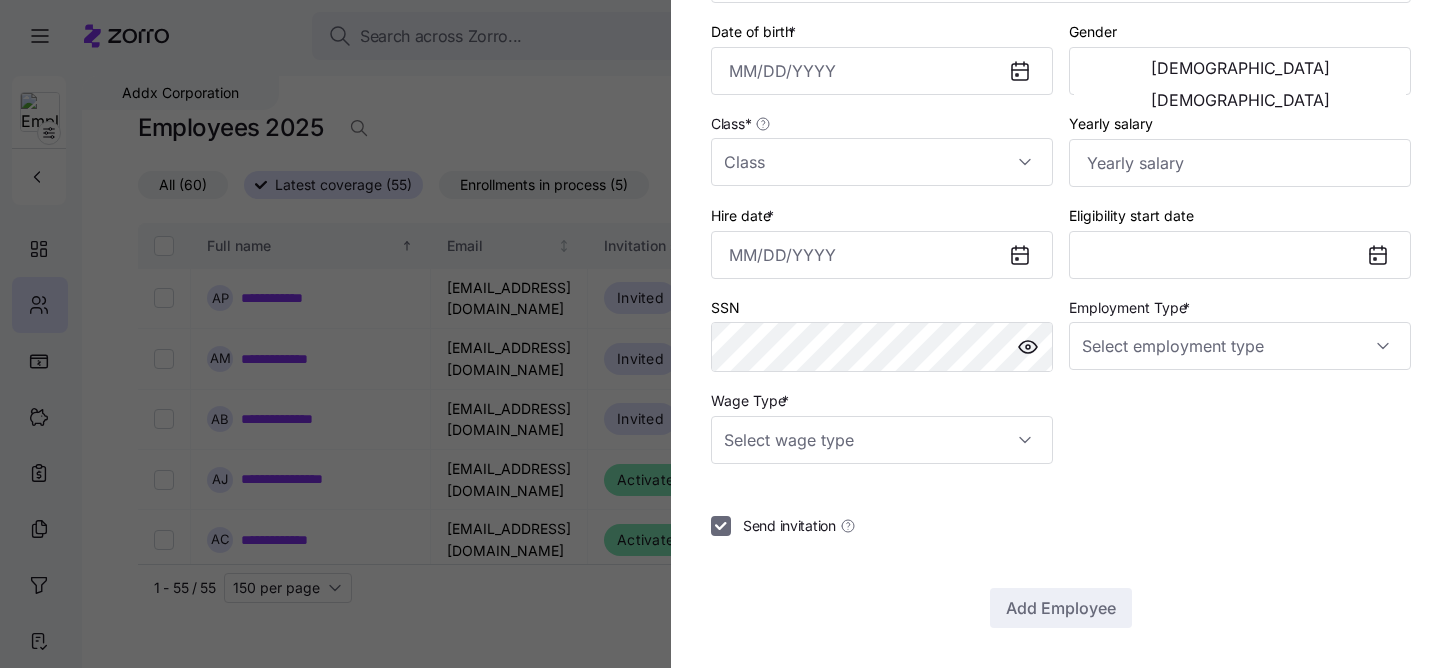 click on "Send invitation" at bounding box center [721, 526] 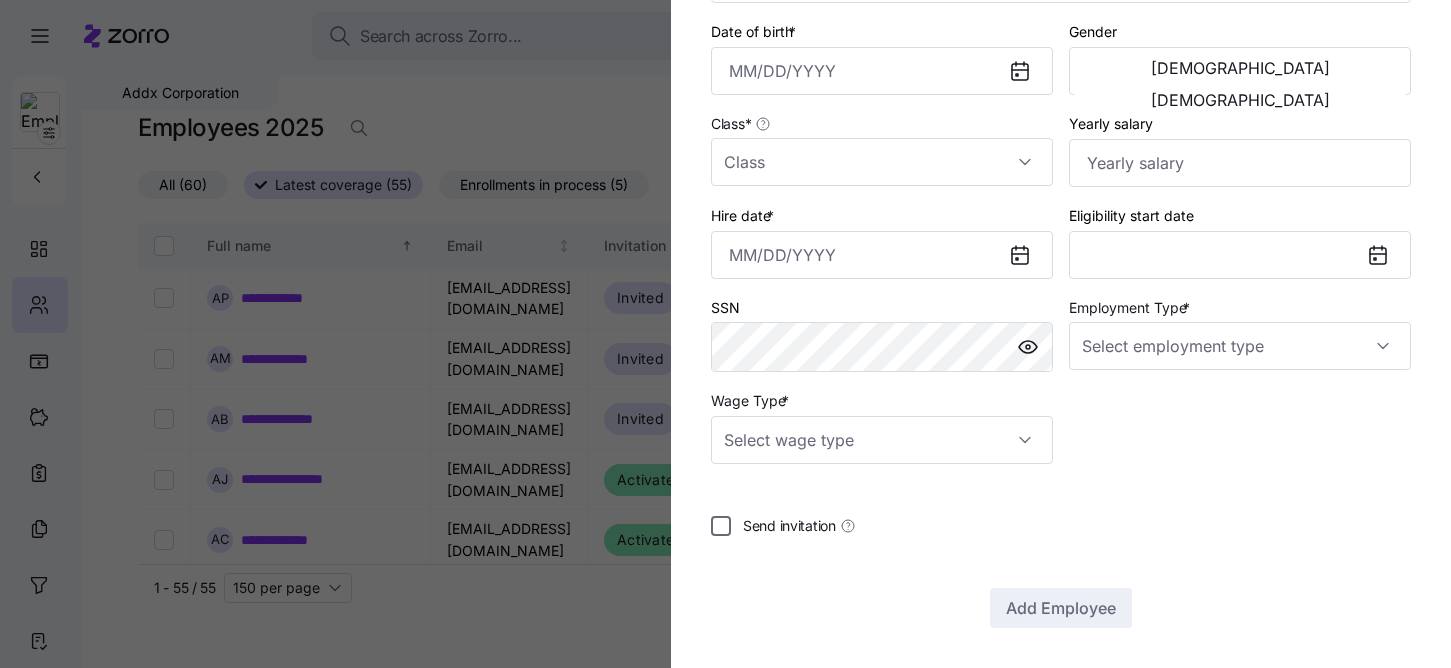 click on "Send invitation" at bounding box center (721, 526) 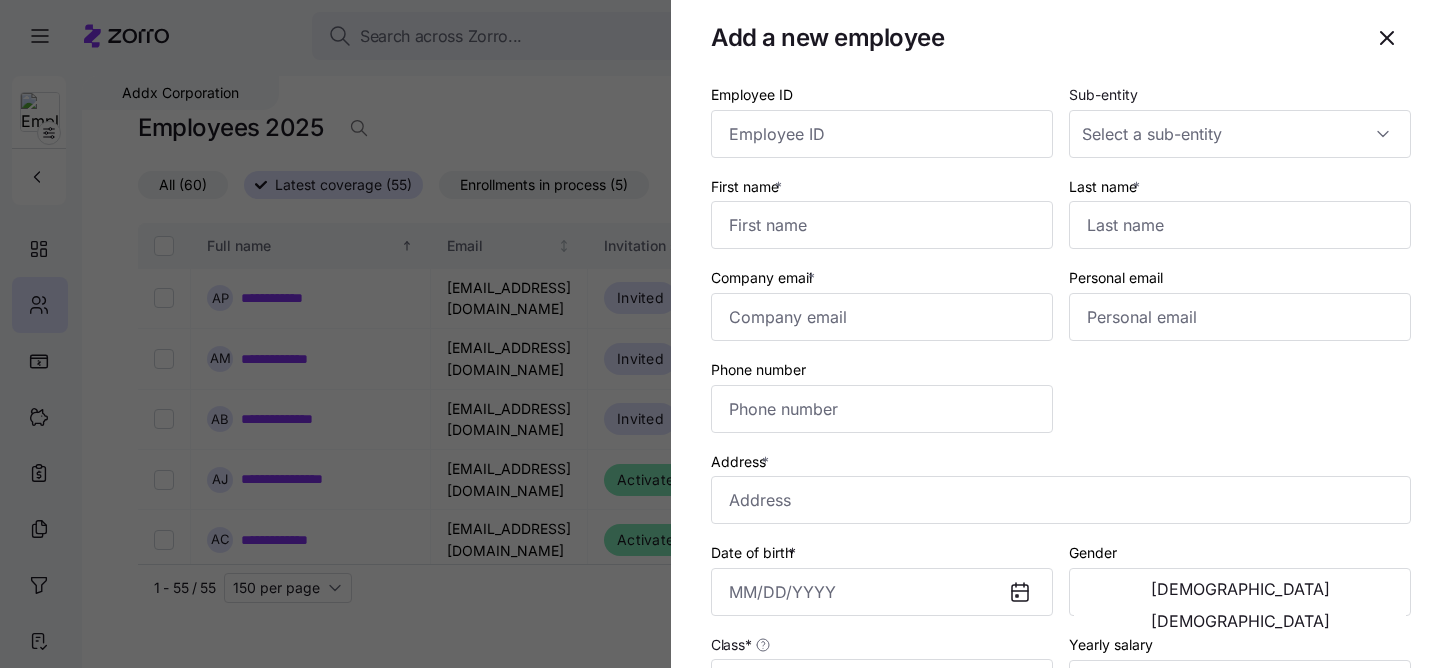 scroll, scrollTop: 0, scrollLeft: 0, axis: both 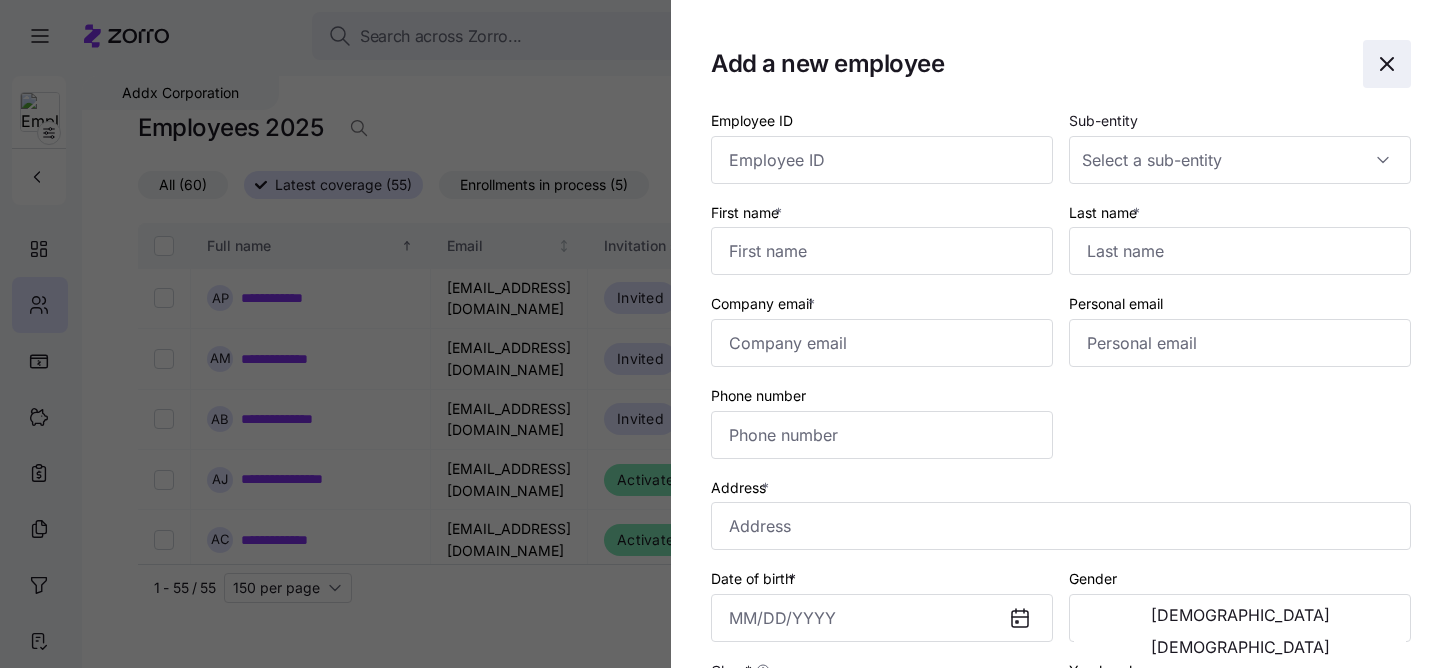 click 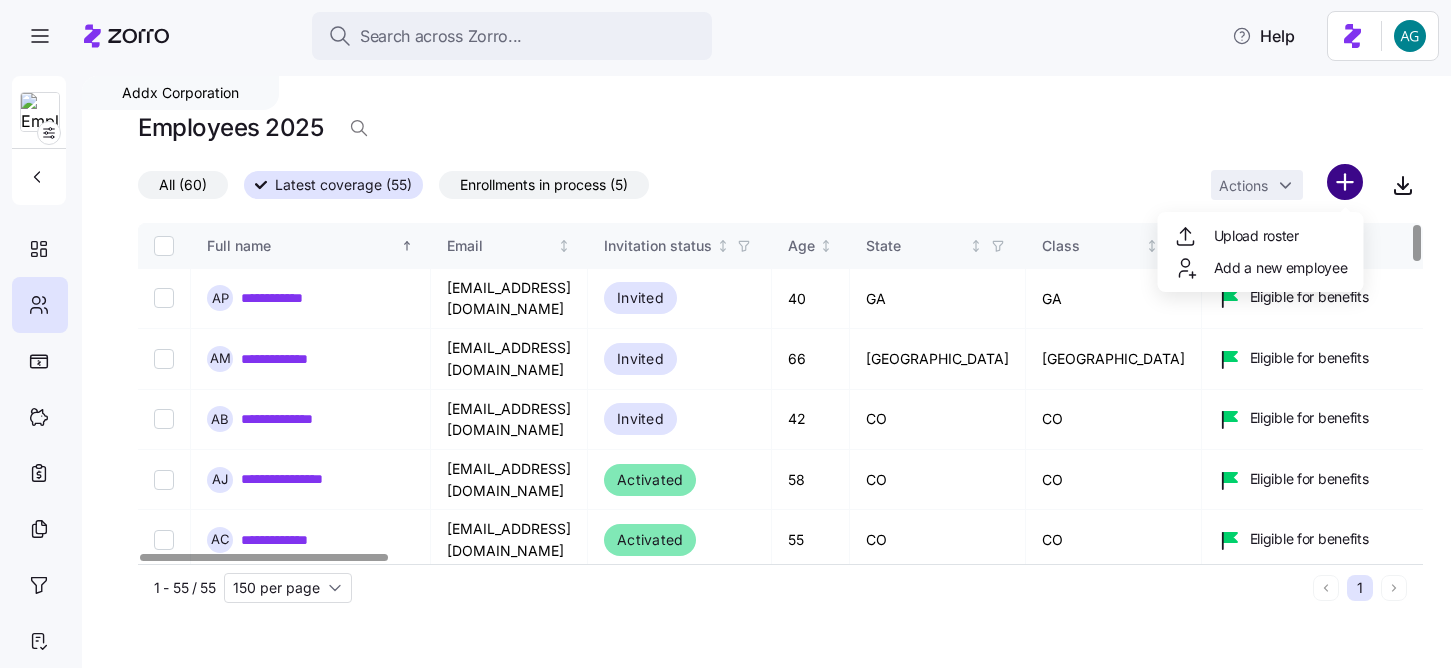 click on "**********" at bounding box center [725, 328] 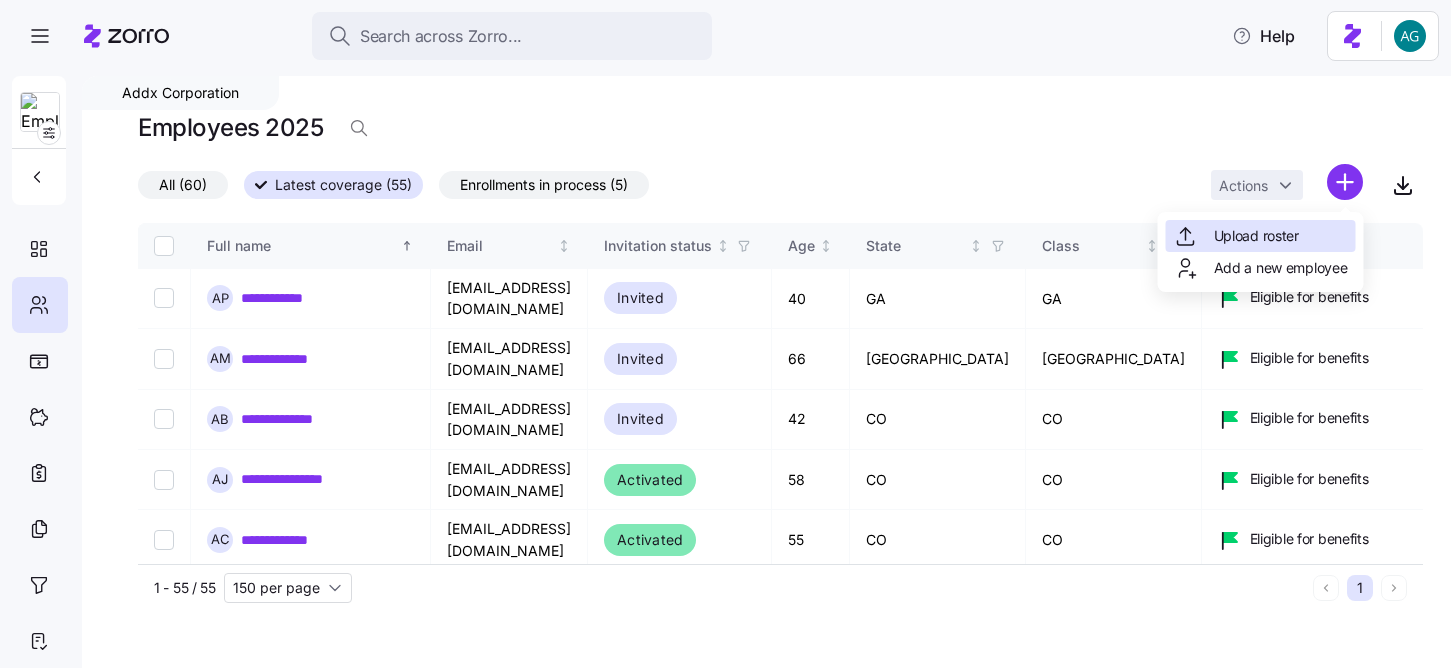 click on "Upload roster" at bounding box center (1256, 236) 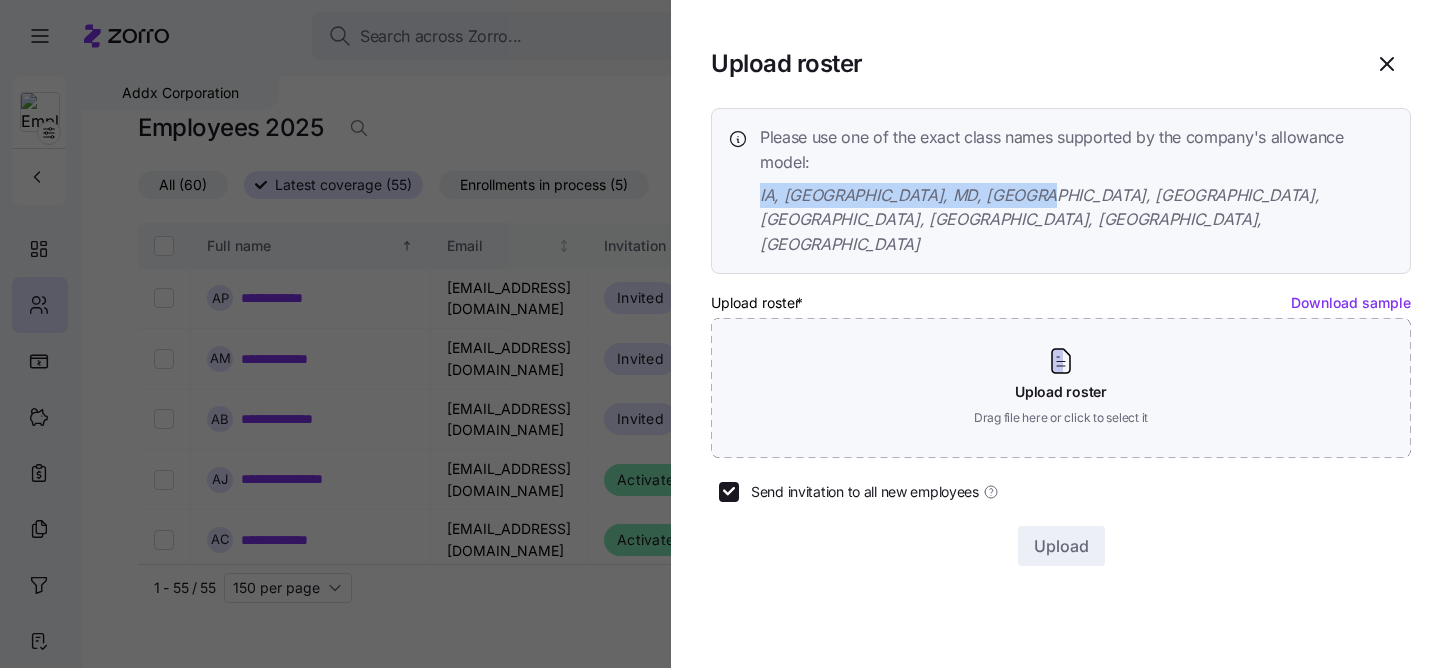 drag, startPoint x: 1020, startPoint y: 190, endPoint x: 750, endPoint y: 202, distance: 270.26654 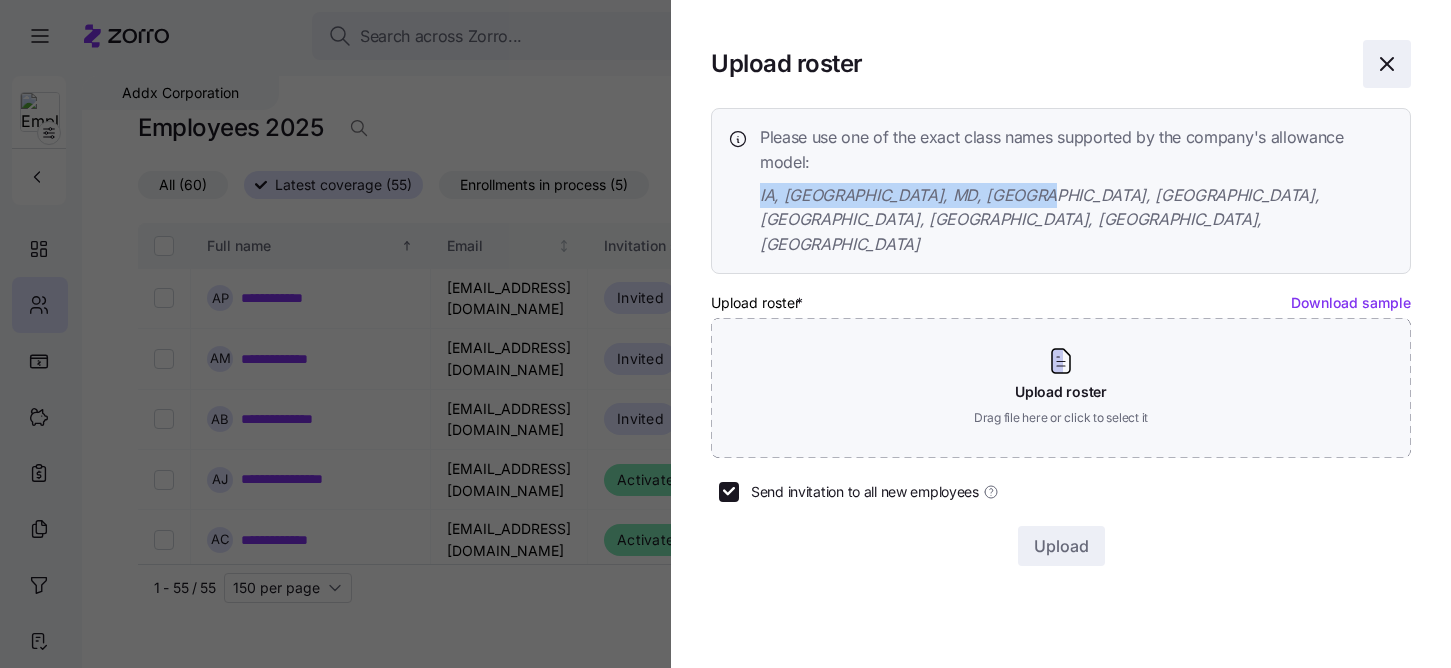 click 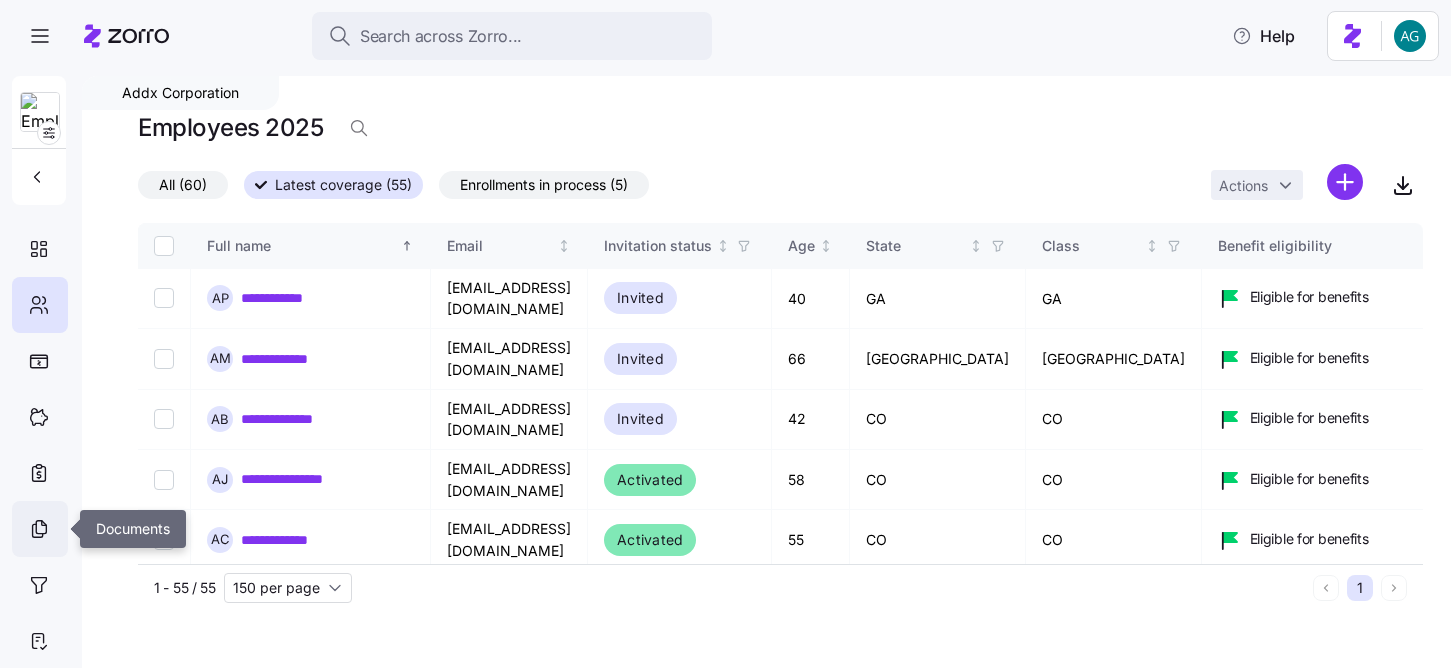 click 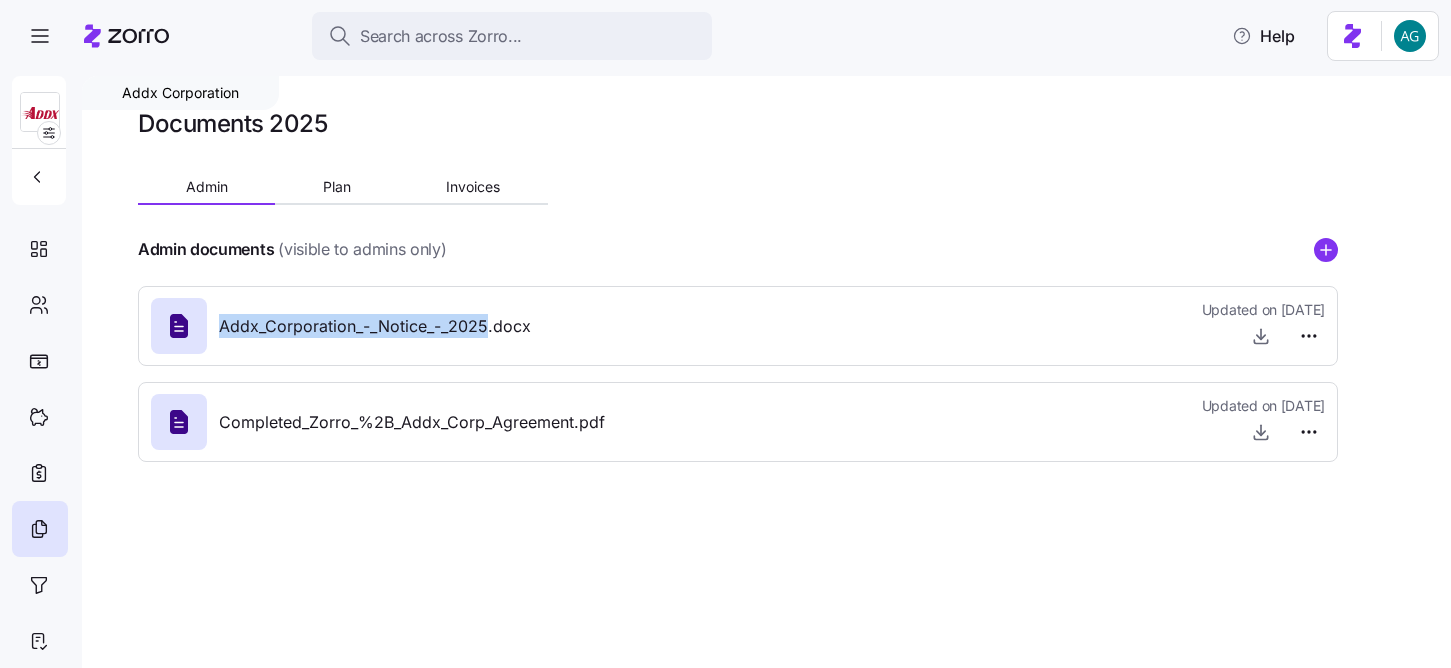 drag, startPoint x: 221, startPoint y: 323, endPoint x: 487, endPoint y: 328, distance: 266.047 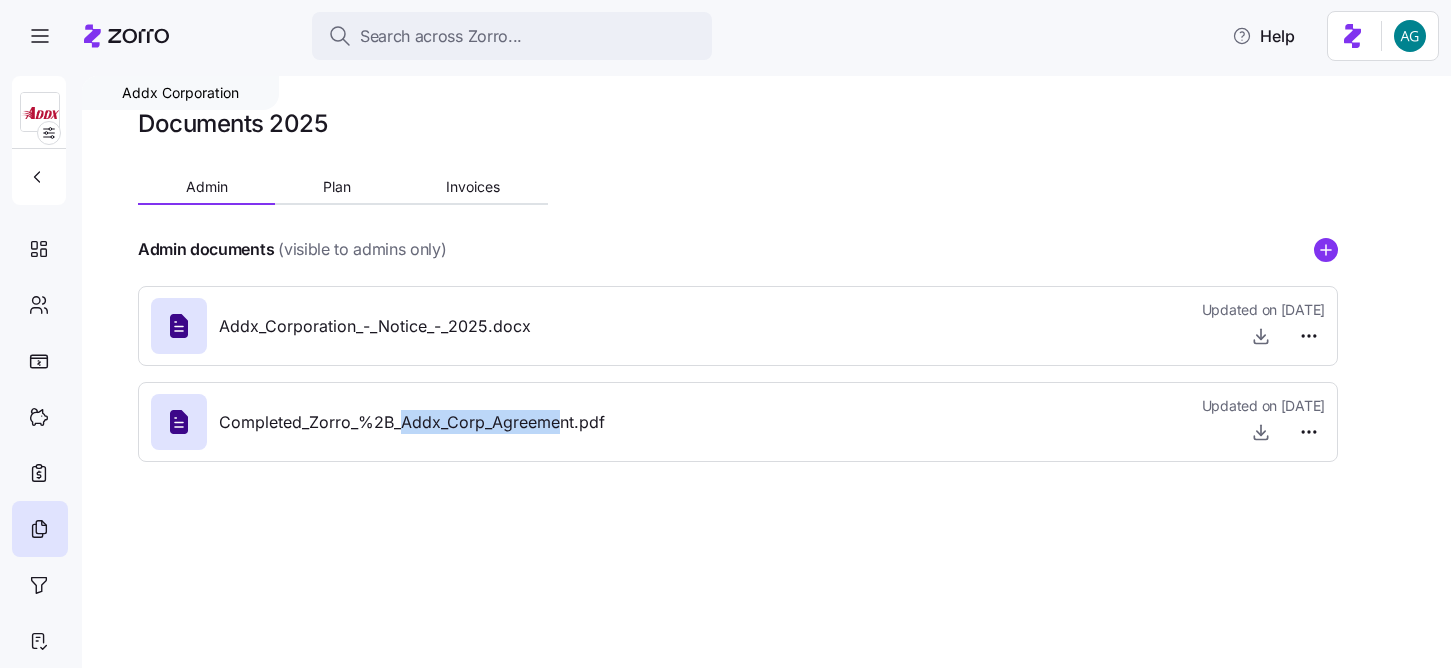 drag, startPoint x: 399, startPoint y: 422, endPoint x: 562, endPoint y: 432, distance: 163.30646 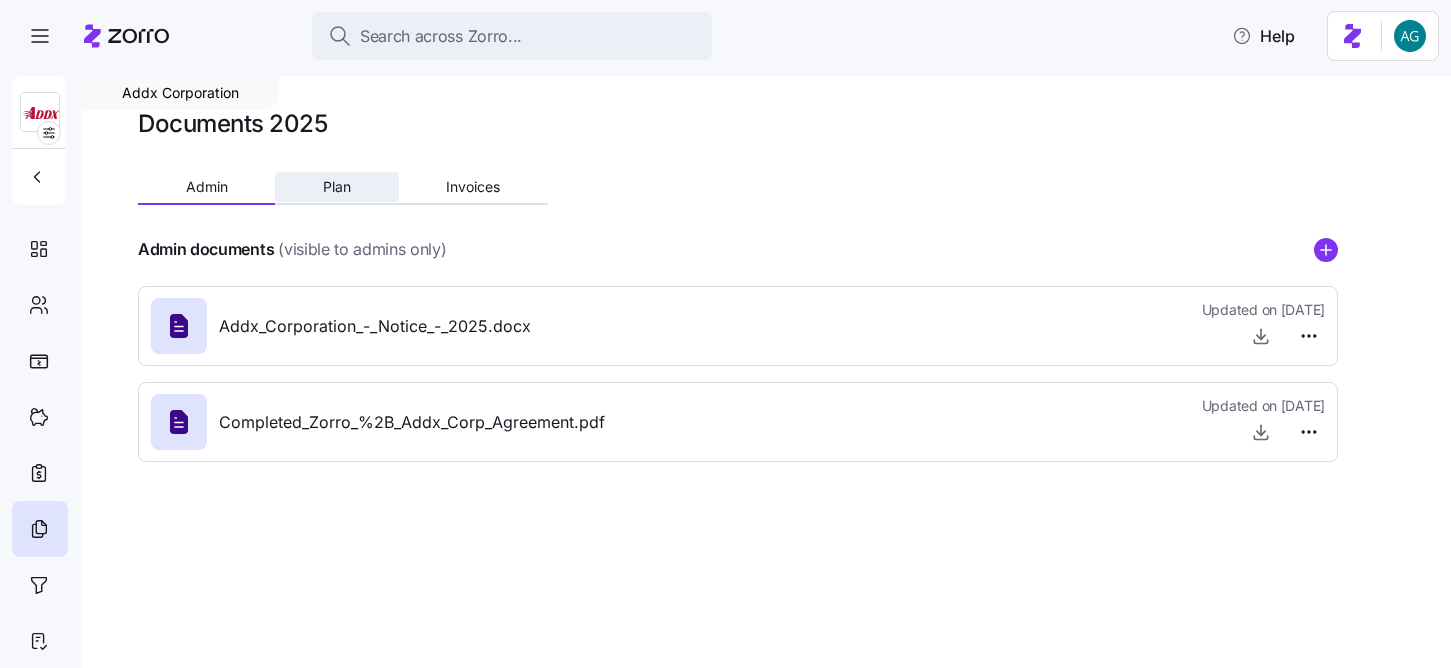 click on "Plan" at bounding box center (336, 187) 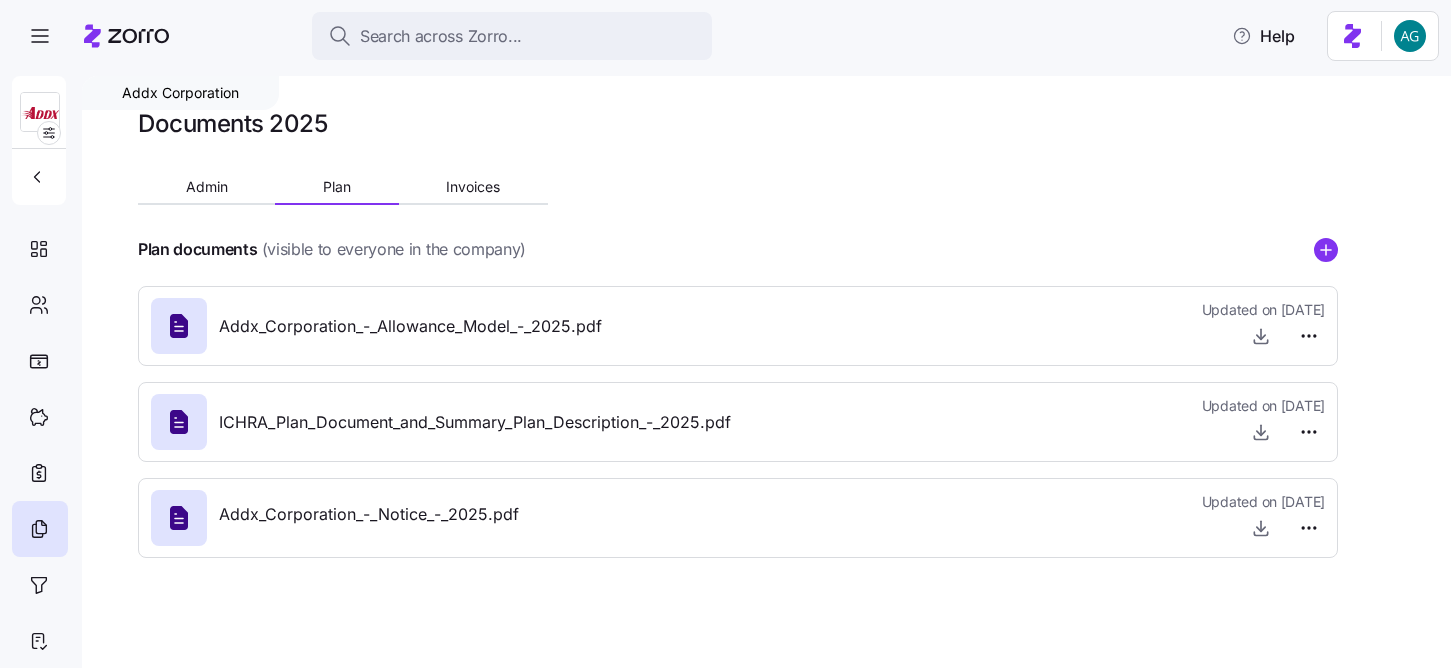 drag, startPoint x: 264, startPoint y: 248, endPoint x: 538, endPoint y: 252, distance: 274.0292 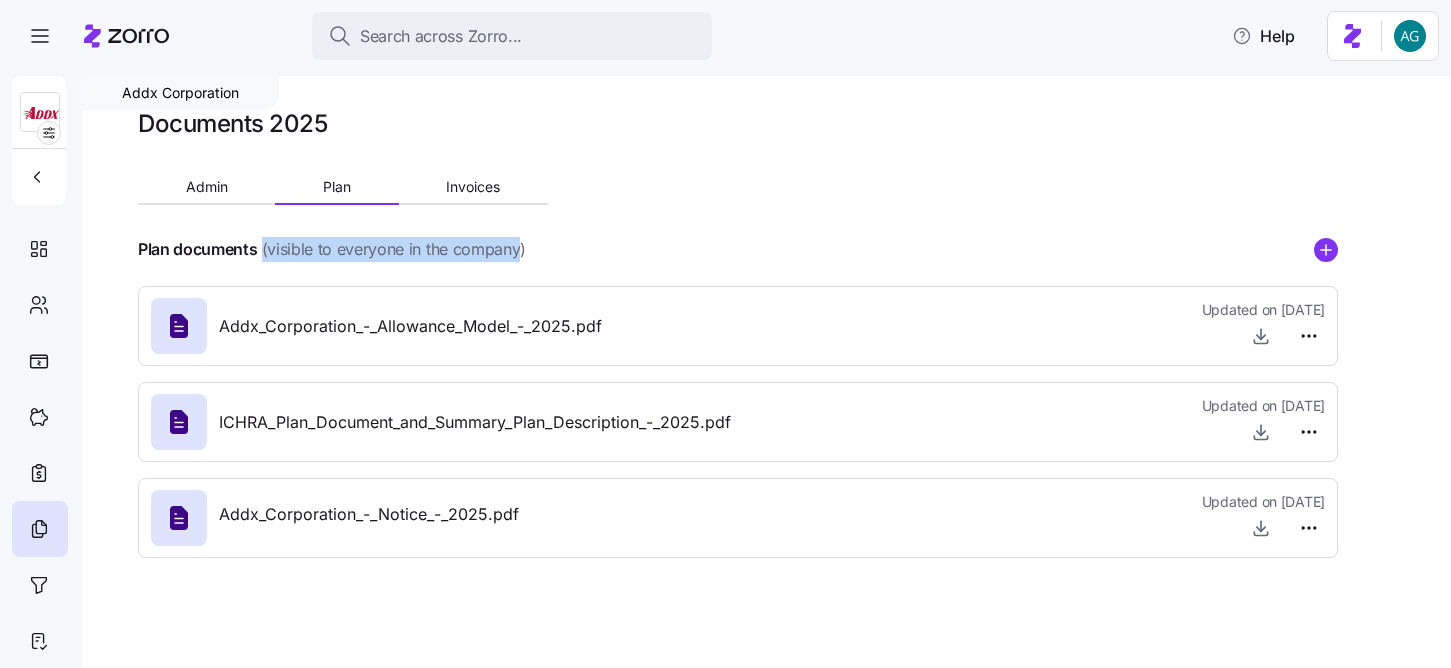 drag, startPoint x: 518, startPoint y: 251, endPoint x: 261, endPoint y: 253, distance: 257.00778 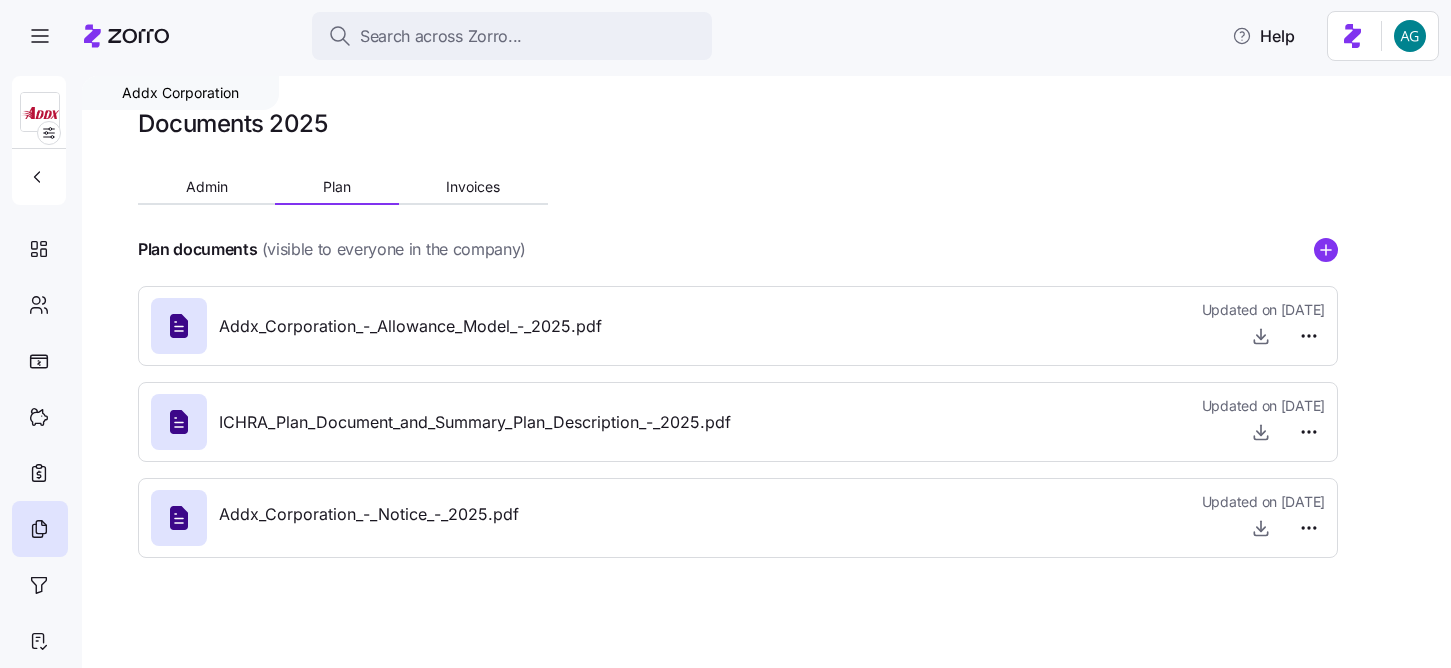 click on "Addx_Corporation_-_Allowance_Model_-_2025.pdf" at bounding box center (410, 326) 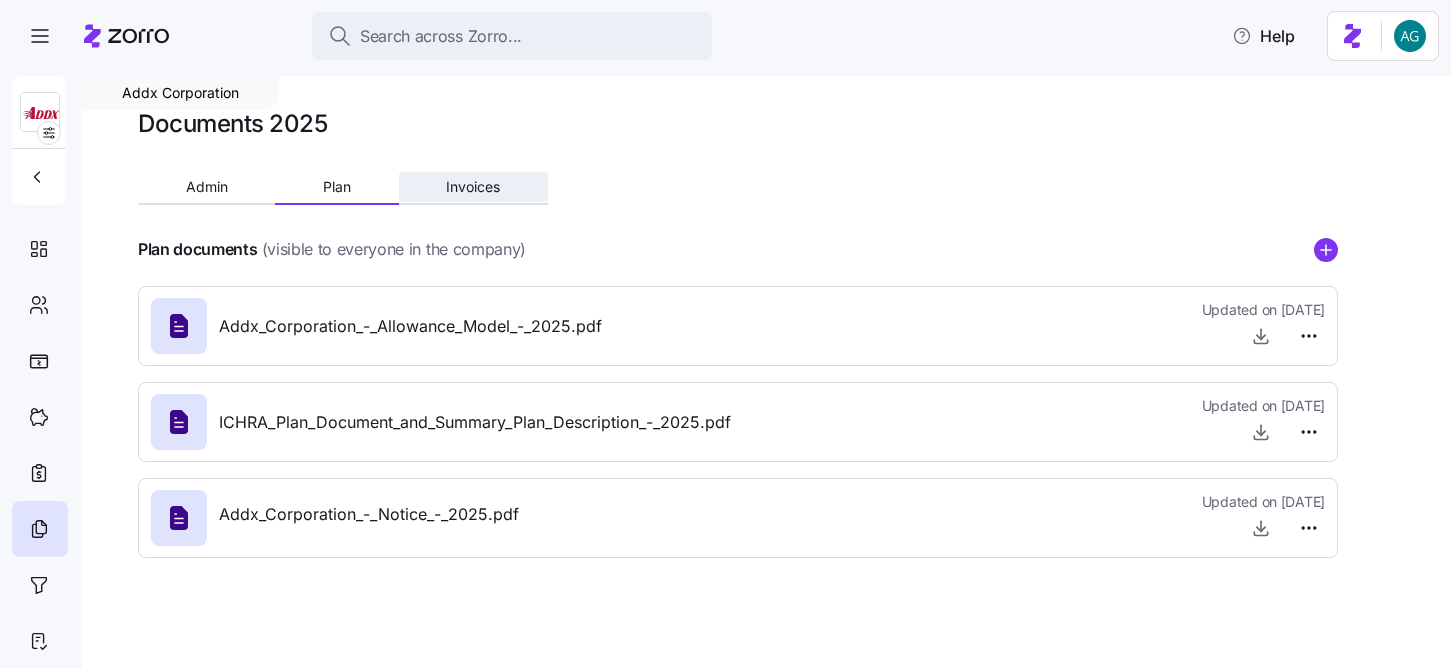 click on "Invoices" at bounding box center (473, 187) 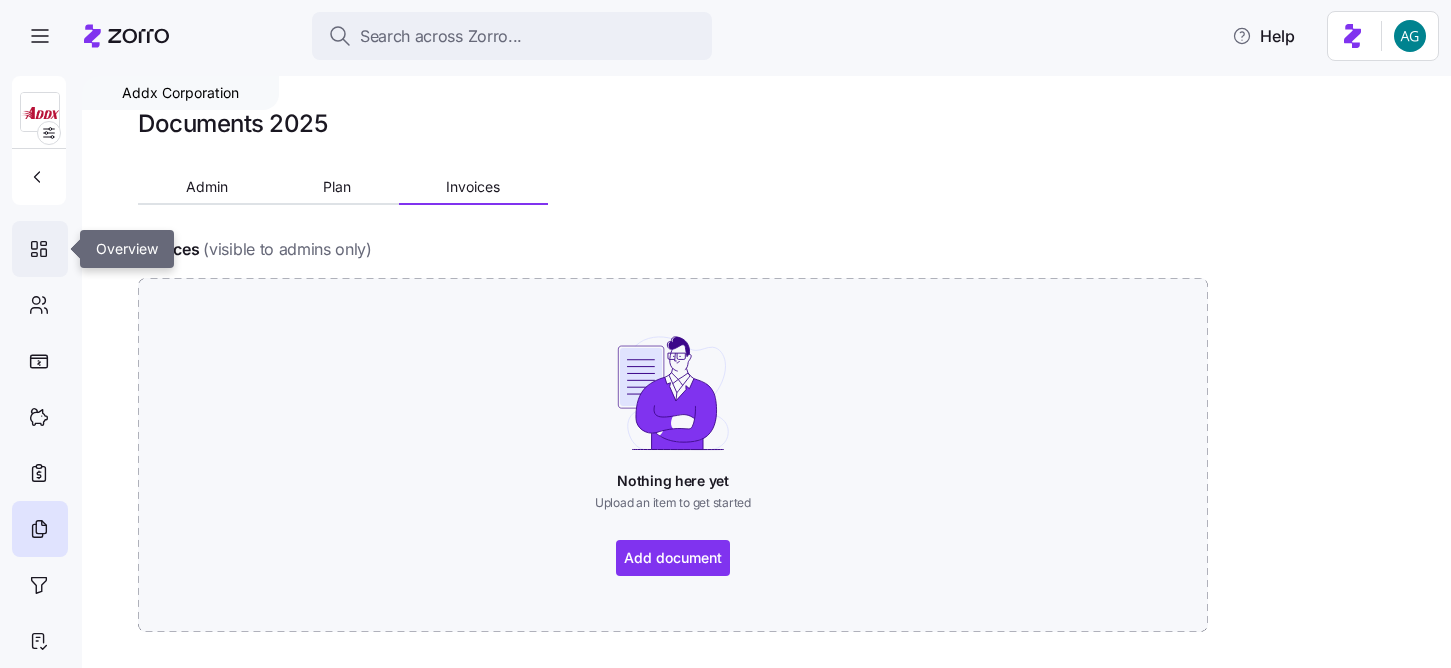 click 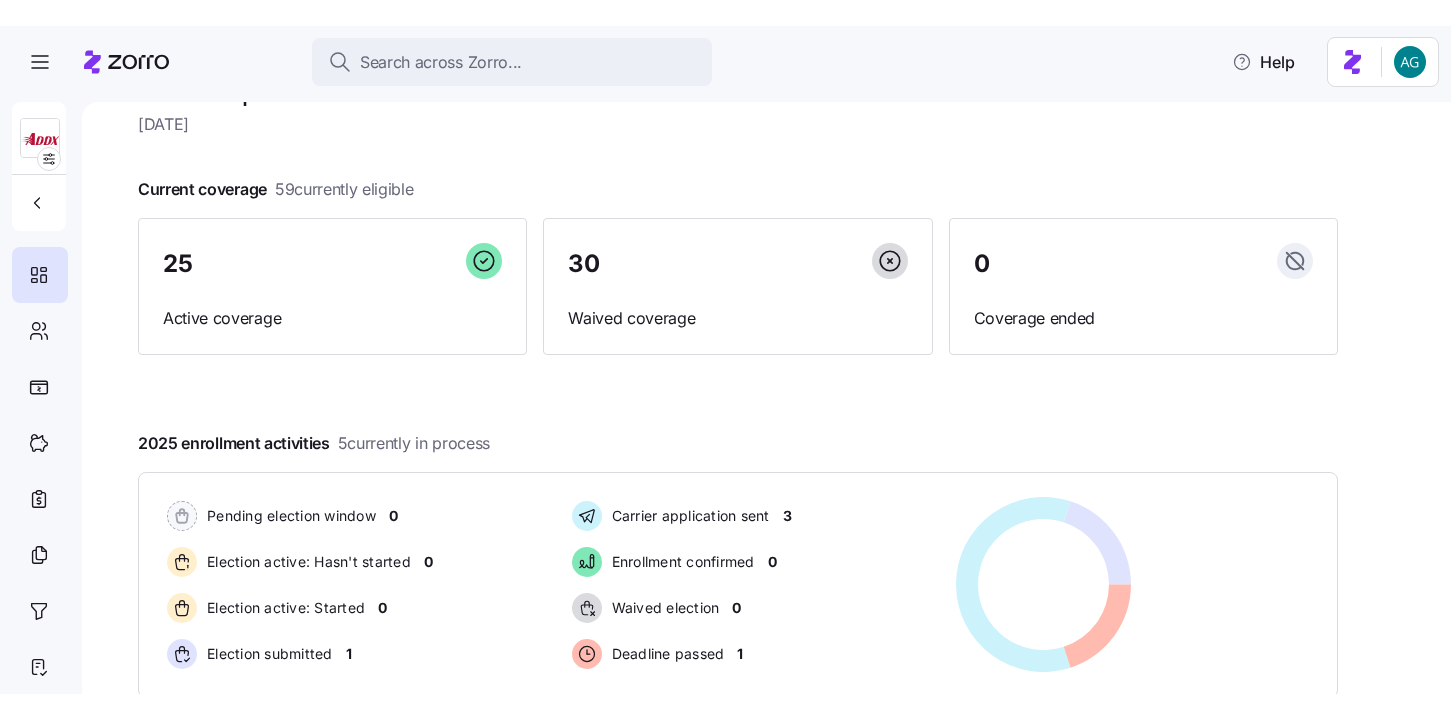 scroll, scrollTop: 62, scrollLeft: 0, axis: vertical 